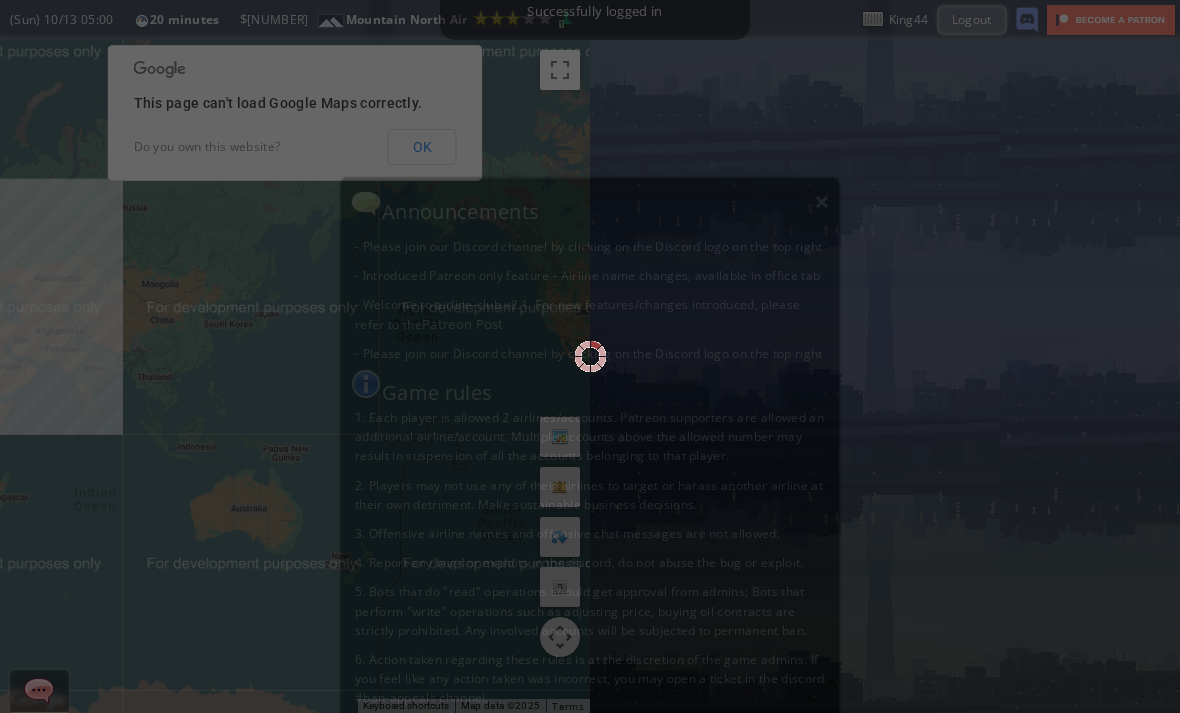 scroll, scrollTop: 0, scrollLeft: 0, axis: both 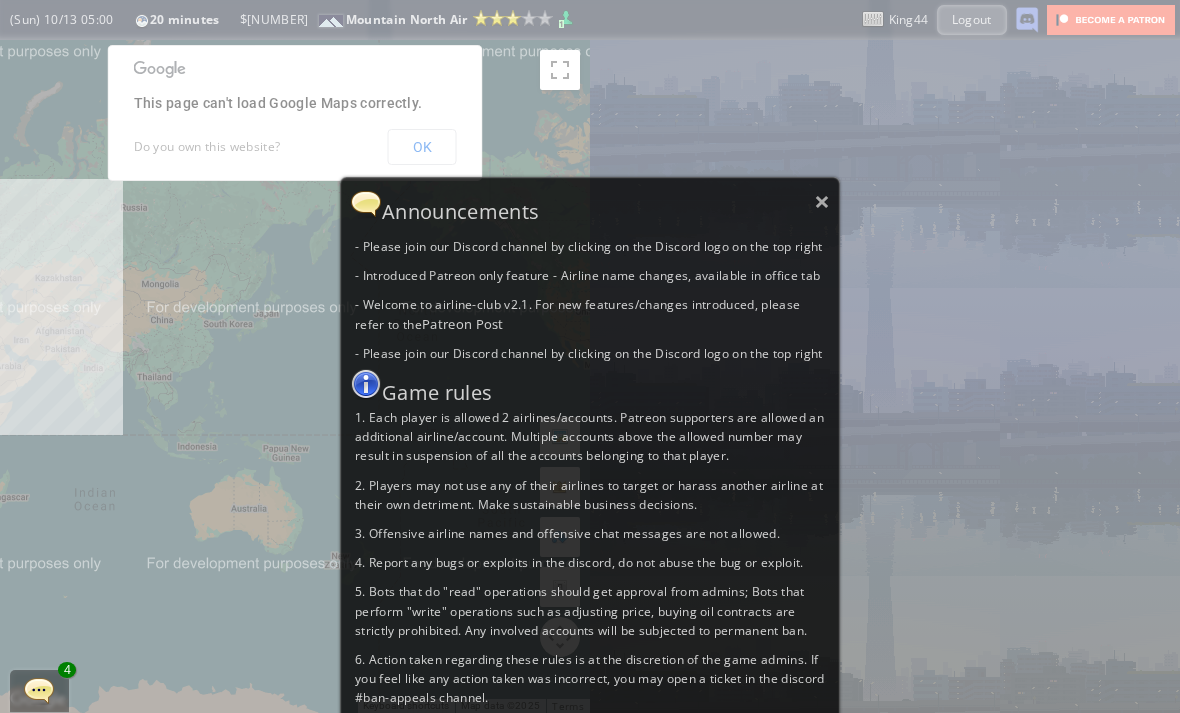 click on "Announcements" at bounding box center (590, 204) 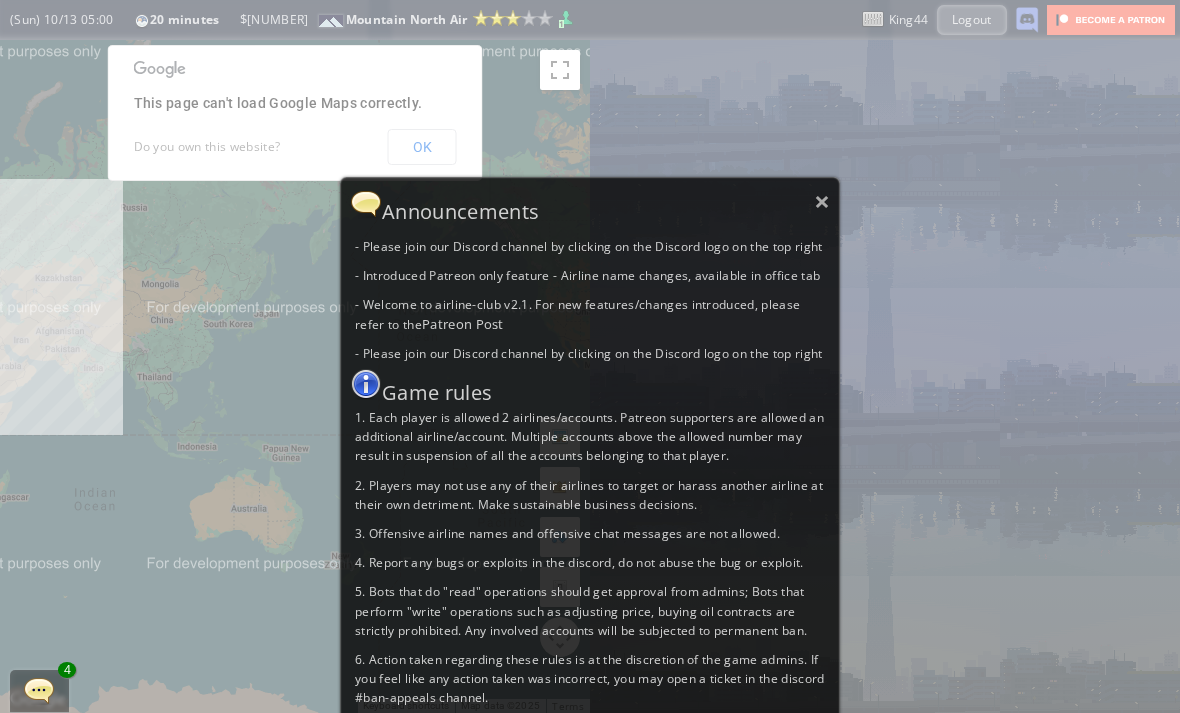 click on "×" at bounding box center (822, 201) 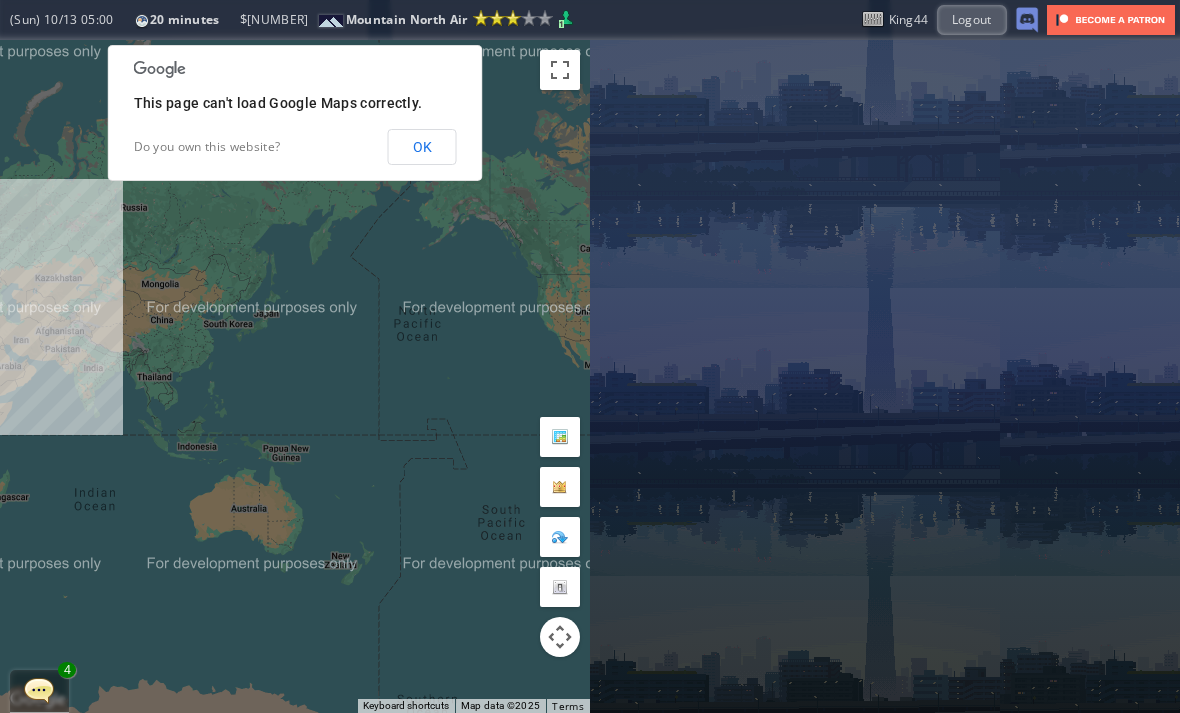 click on "OK" at bounding box center [422, 147] 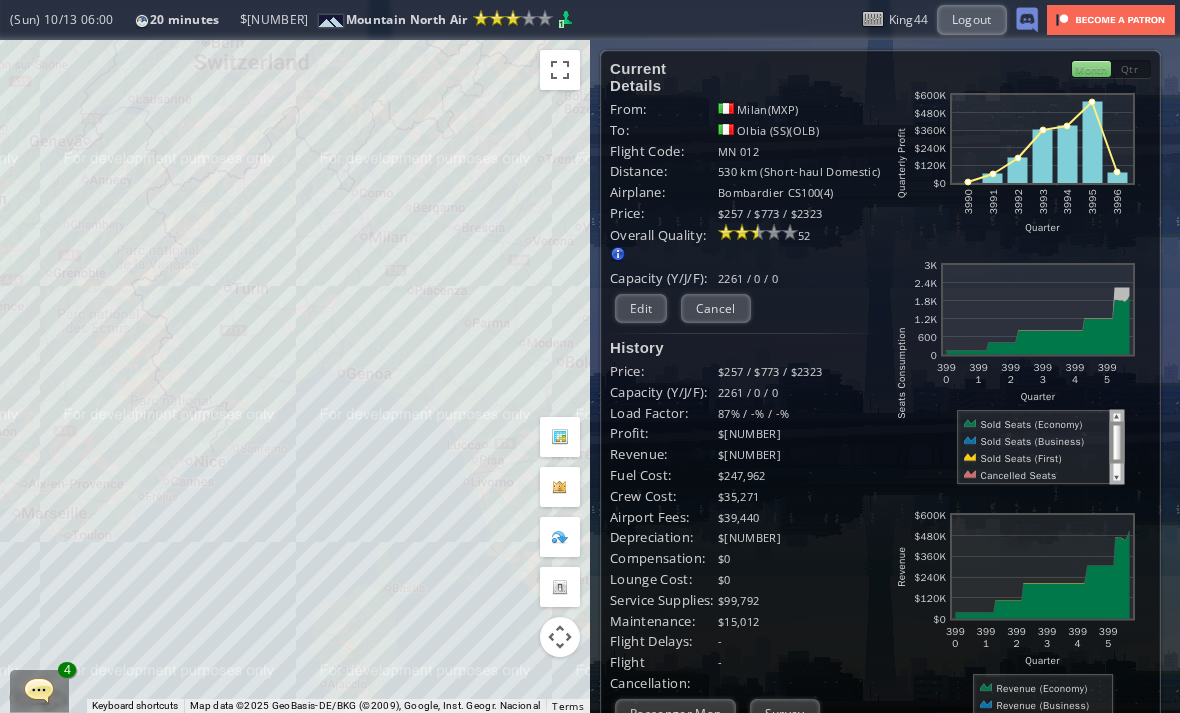 click on "Edit" at bounding box center [641, 308] 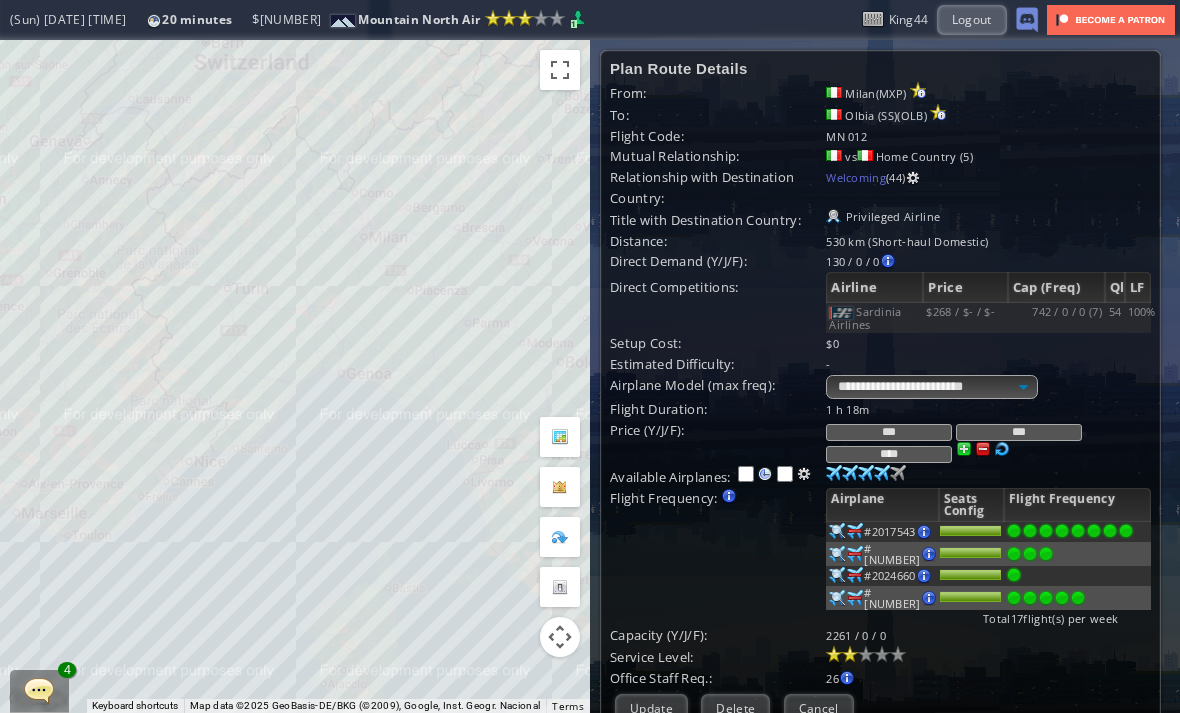 click at bounding box center (837, 531) 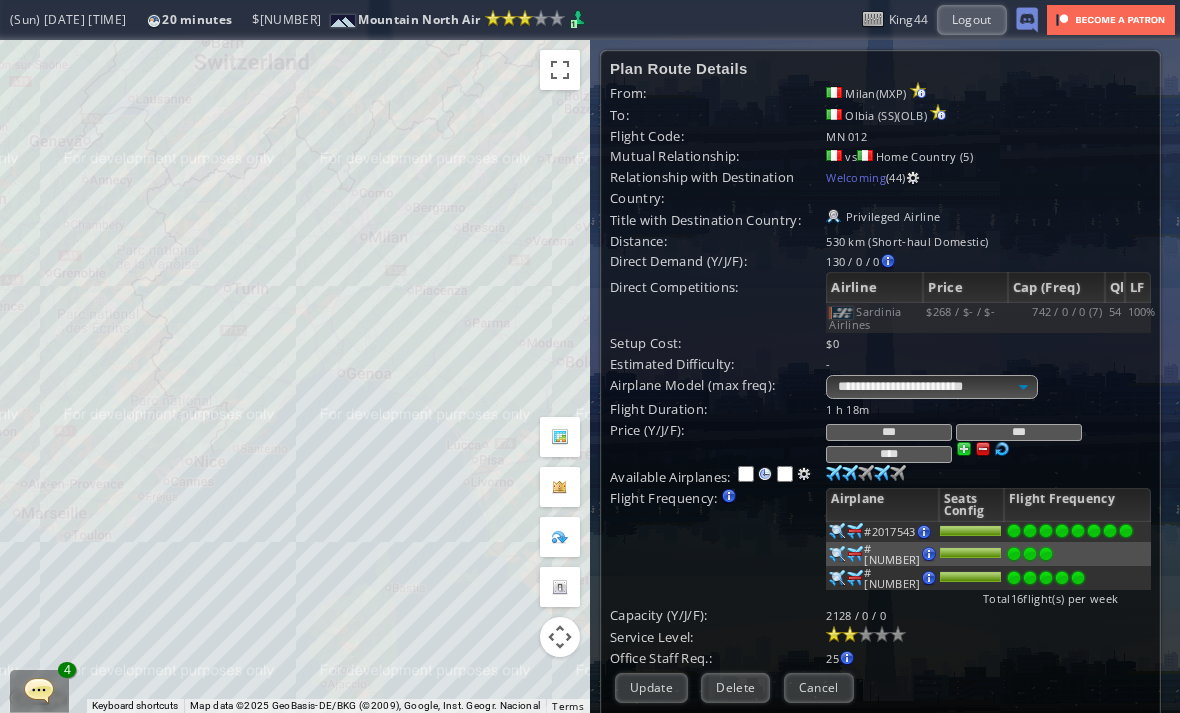 click at bounding box center (1062, 531) 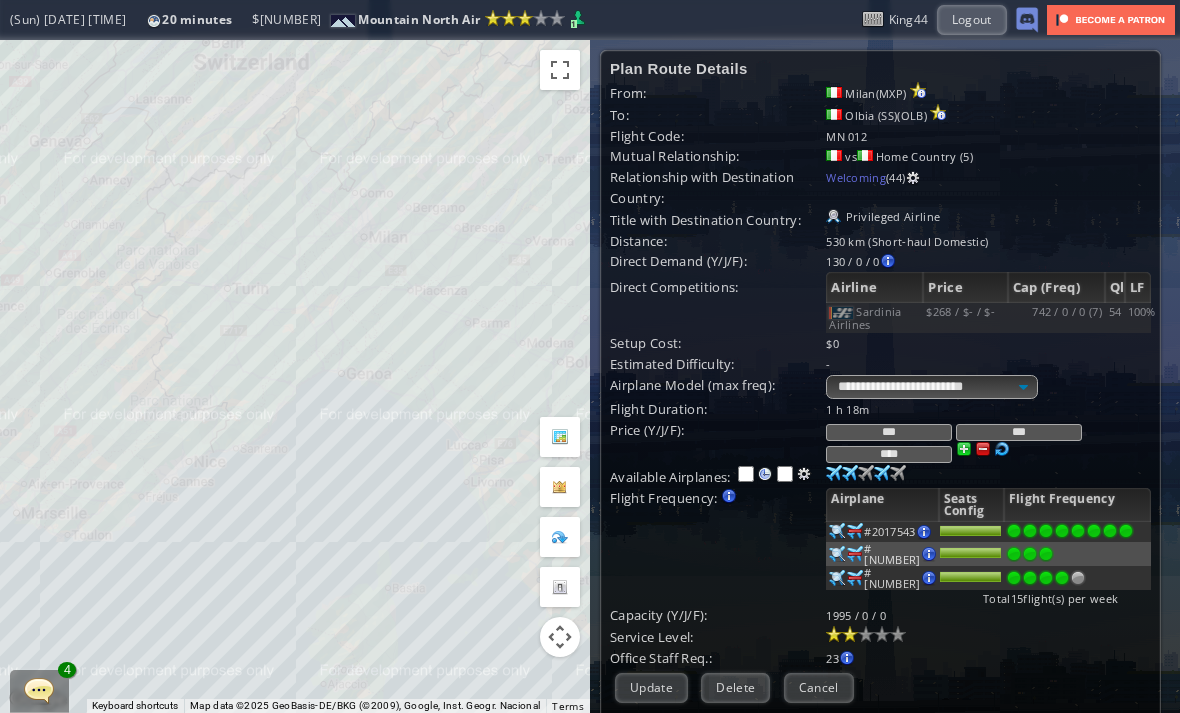 click on "Cancel" at bounding box center [819, 687] 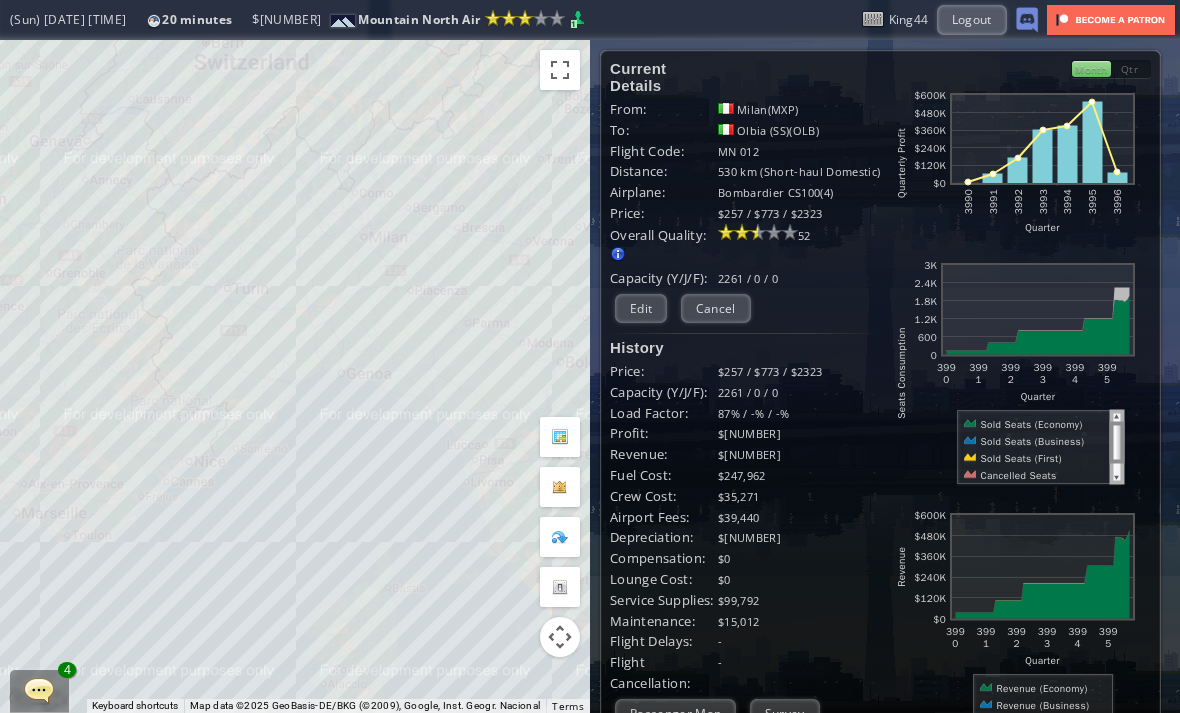 click on "Edit" at bounding box center (641, 308) 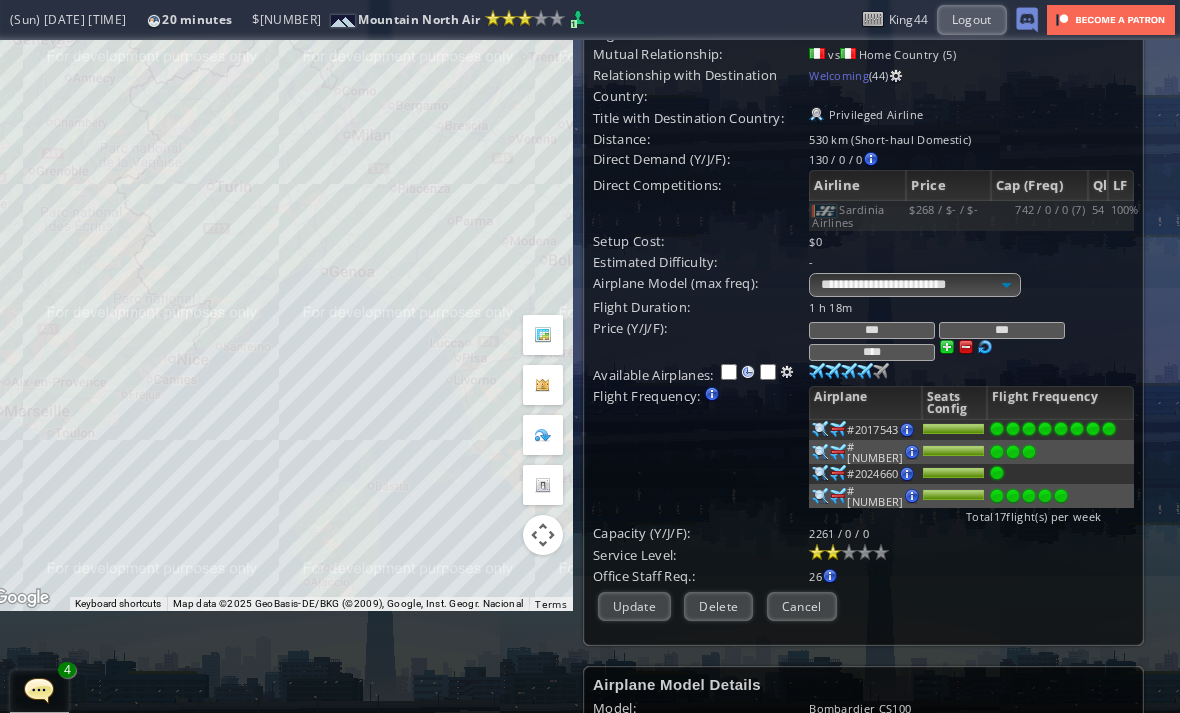 scroll, scrollTop: 105, scrollLeft: 17, axis: both 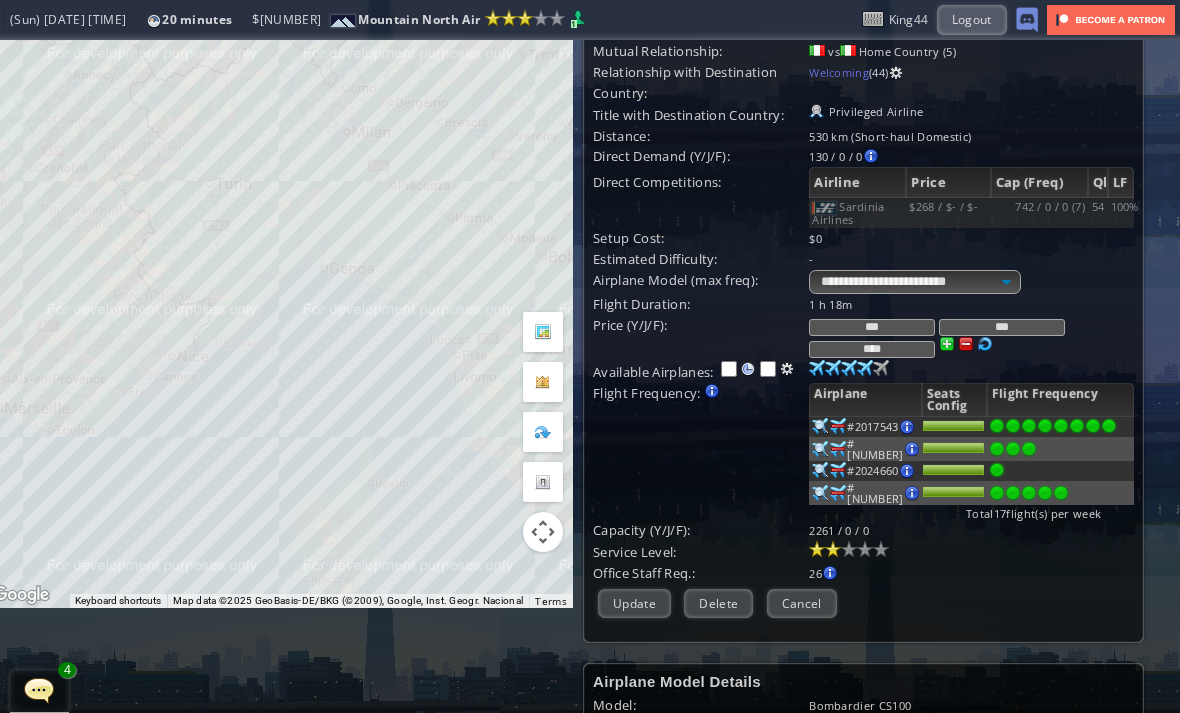 click at bounding box center [820, 426] 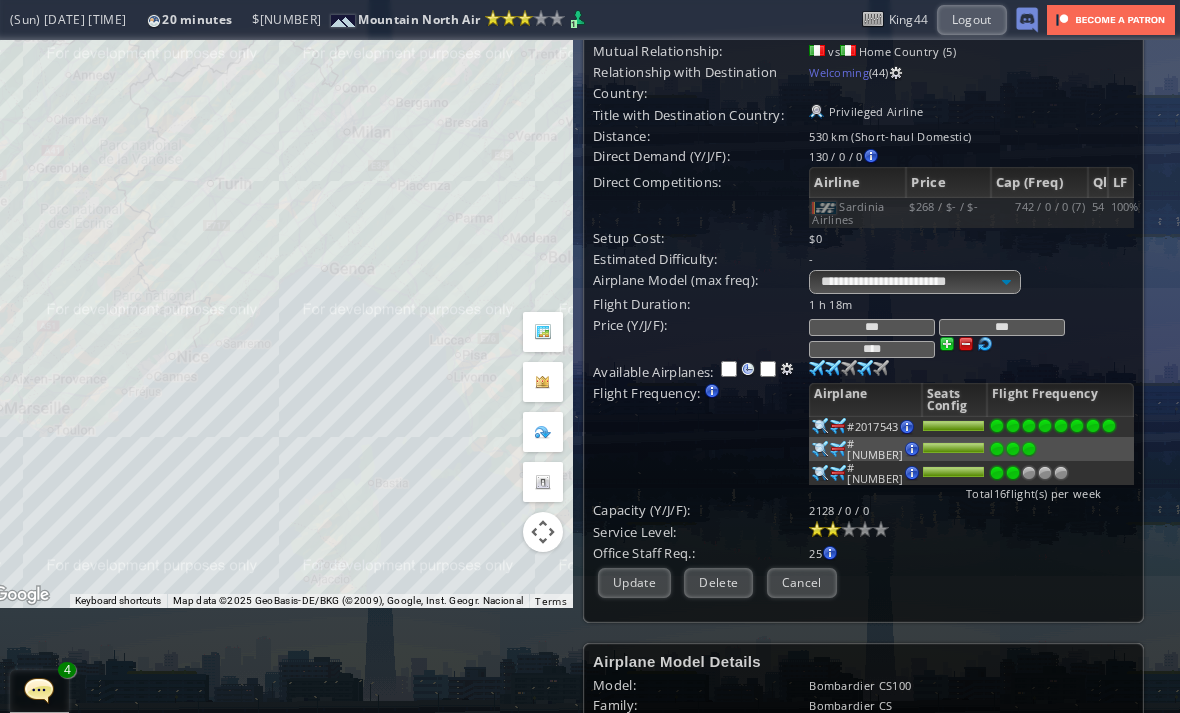 click at bounding box center [1013, 426] 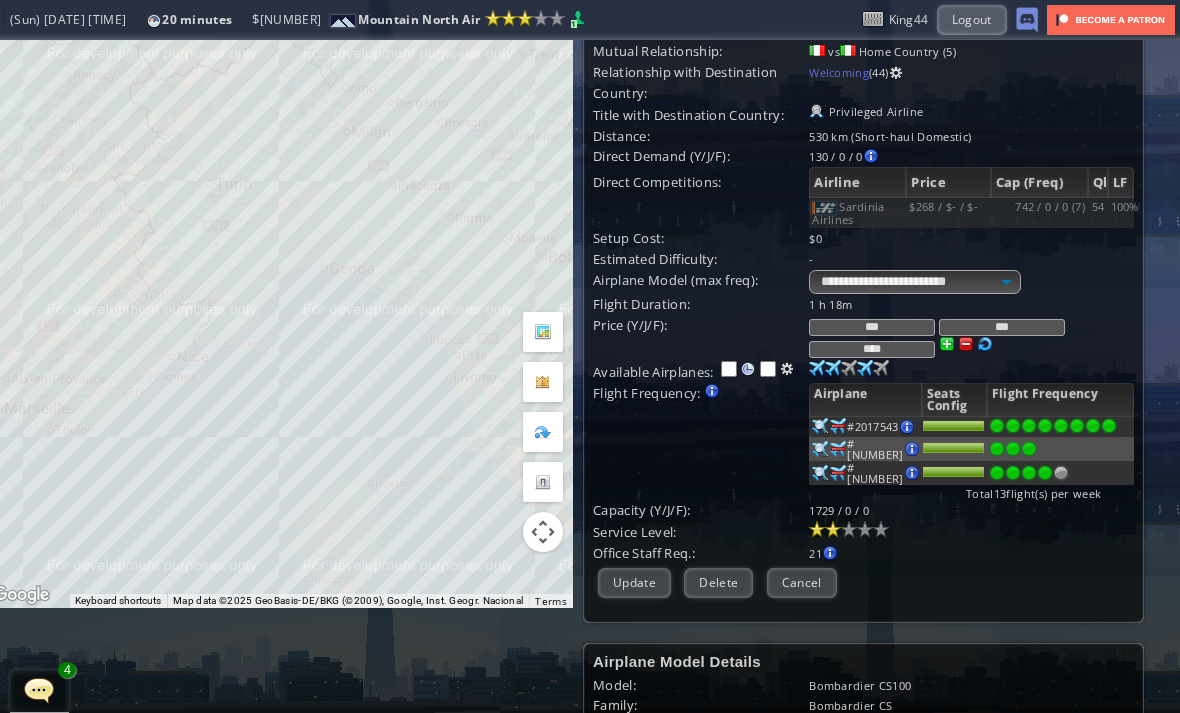 click at bounding box center (1045, 426) 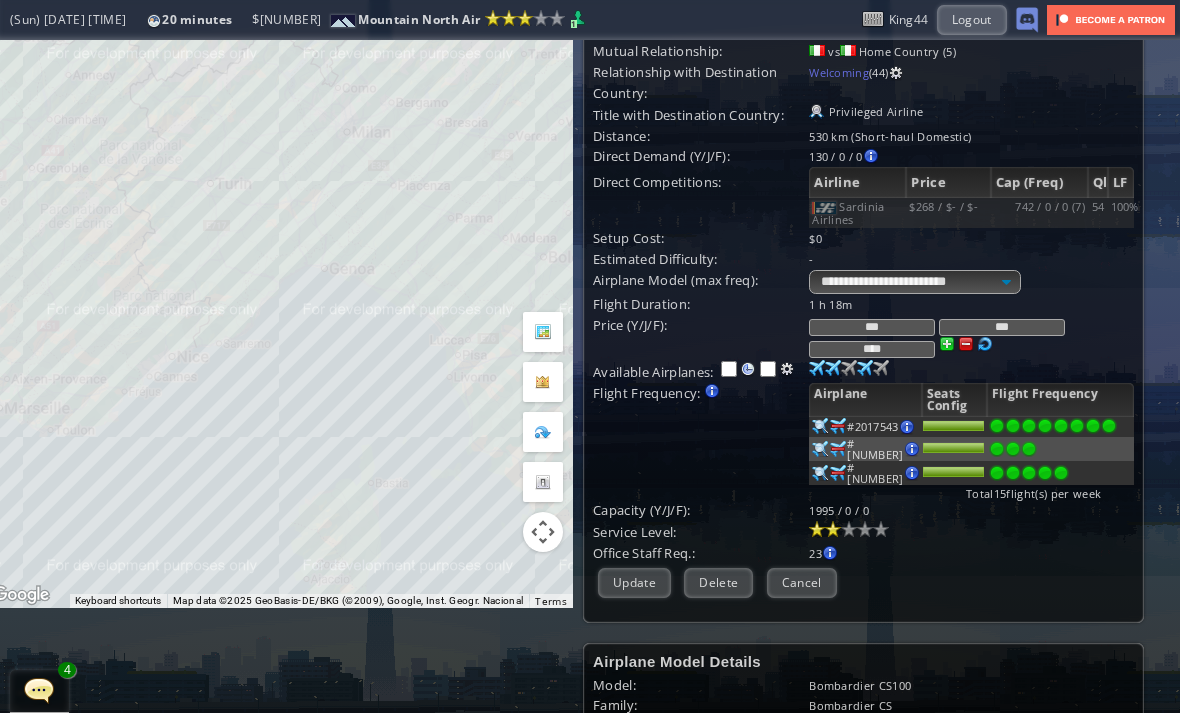 click at bounding box center (1061, 426) 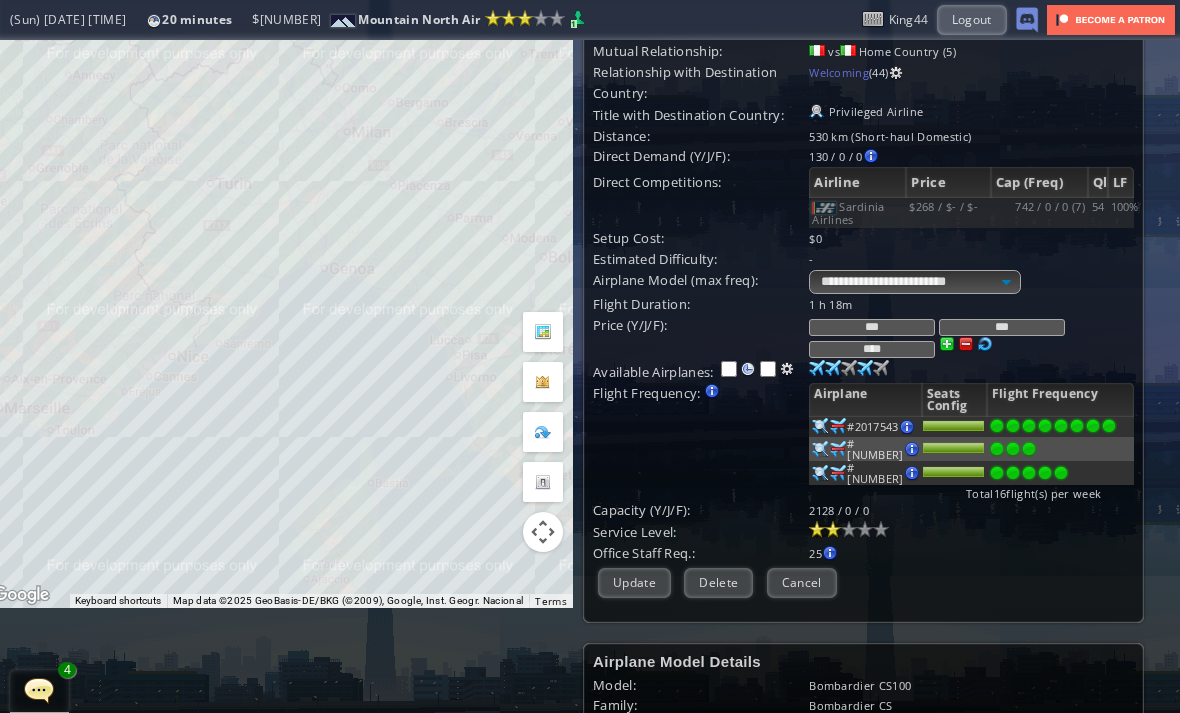 click on "Update" at bounding box center [634, 582] 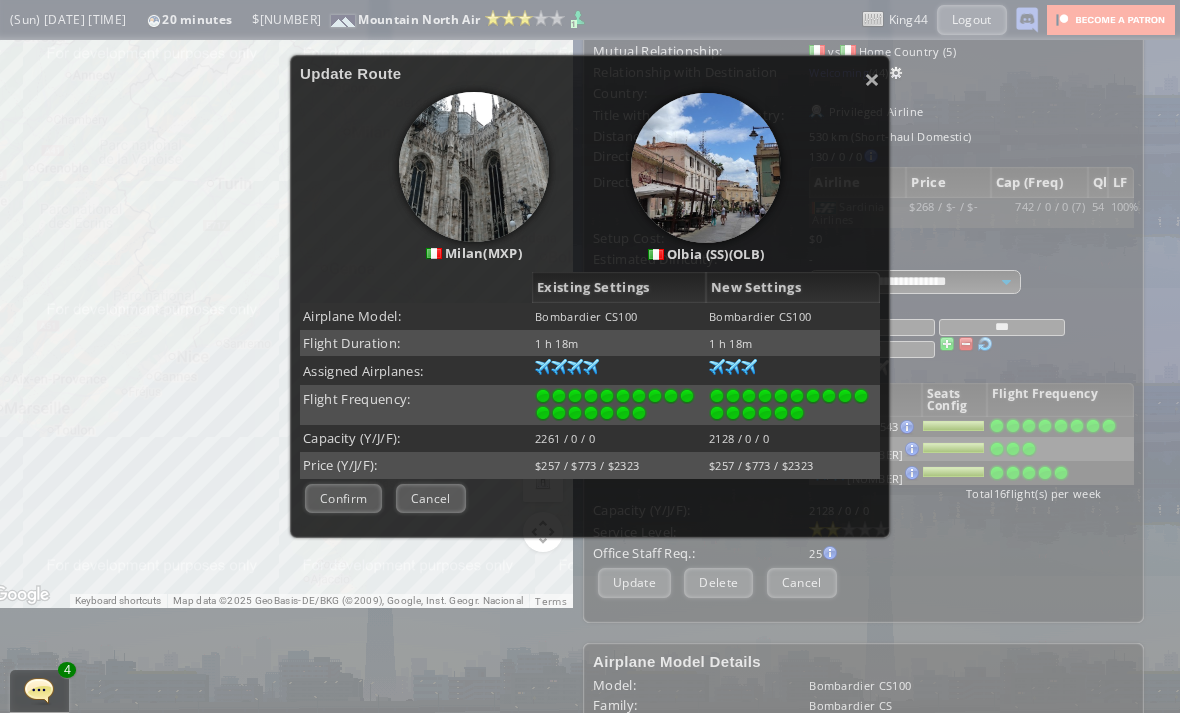 scroll, scrollTop: 120, scrollLeft: 0, axis: vertical 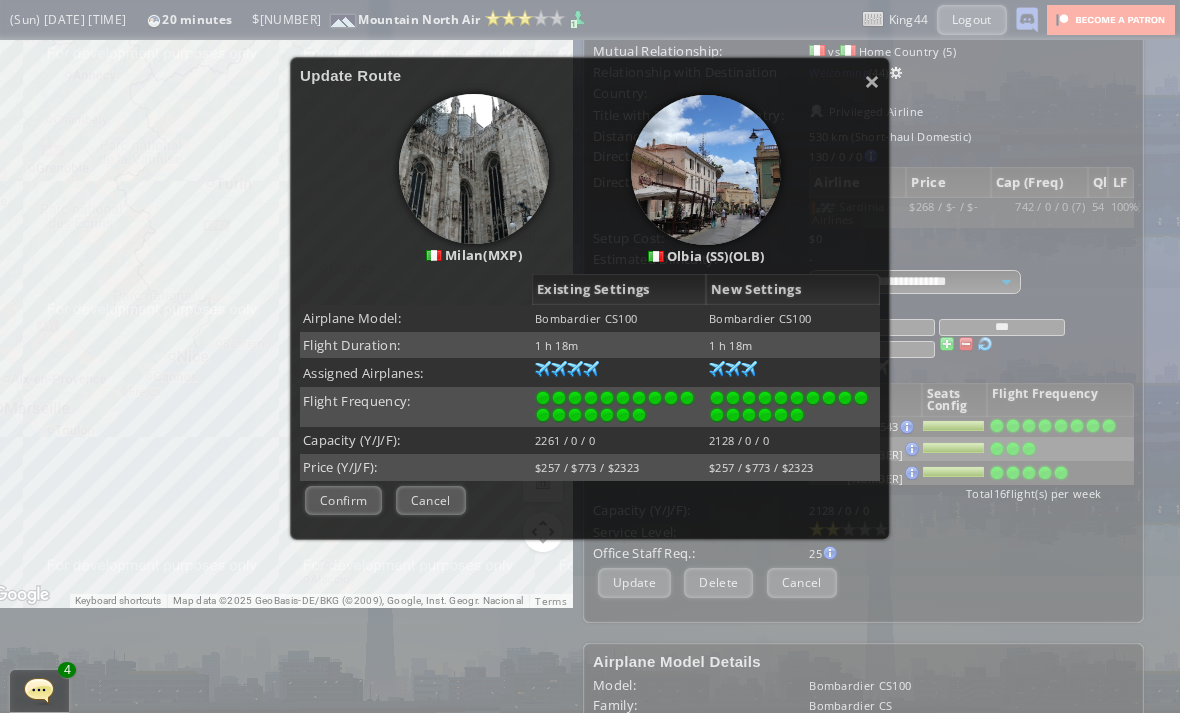 click on "Confirm" at bounding box center [343, 500] 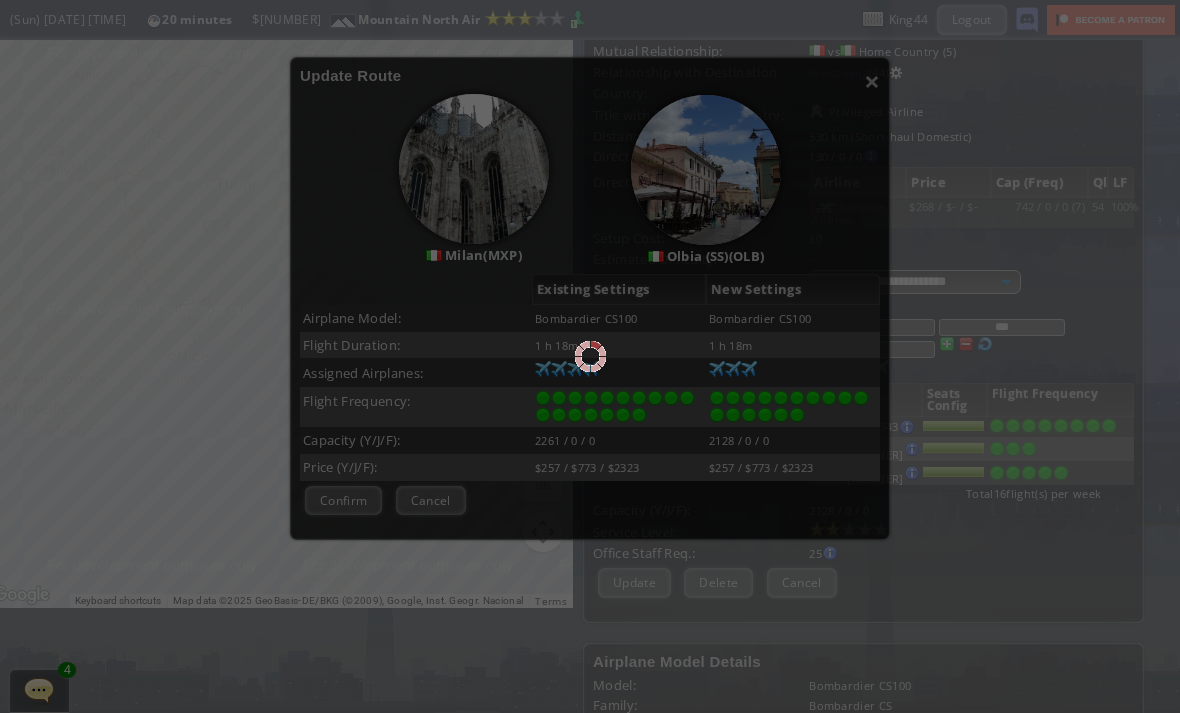 scroll, scrollTop: 105, scrollLeft: 0, axis: vertical 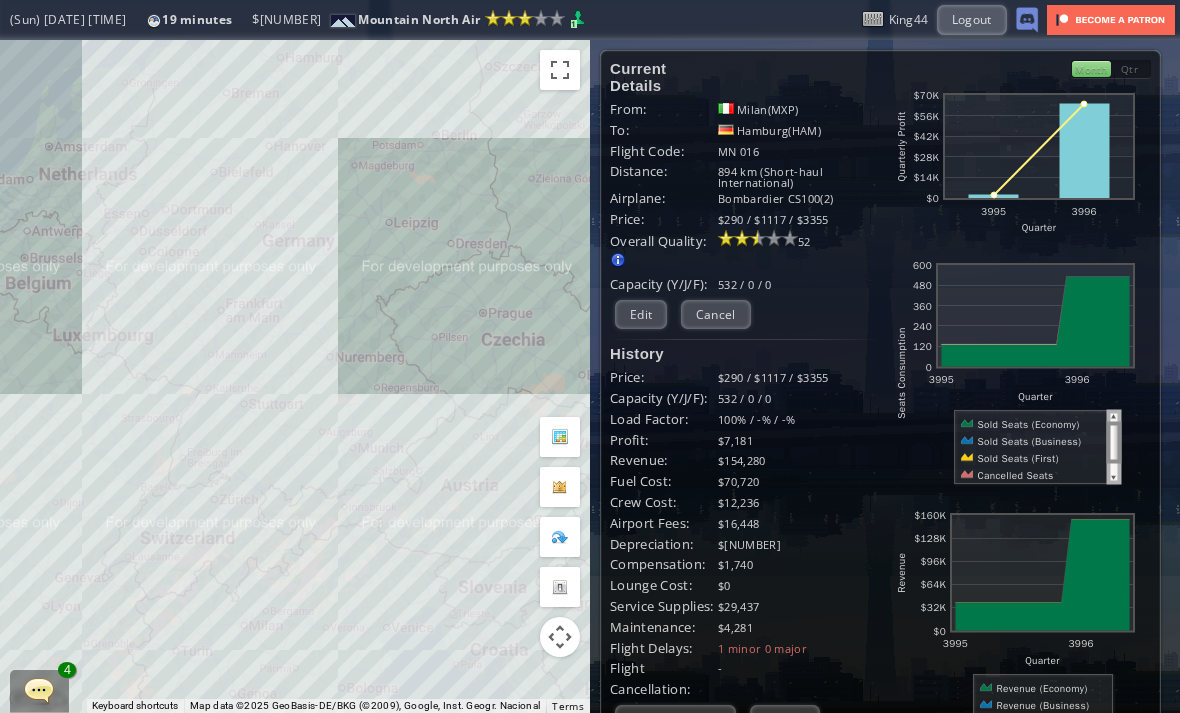 click on "Edit" at bounding box center (641, 314) 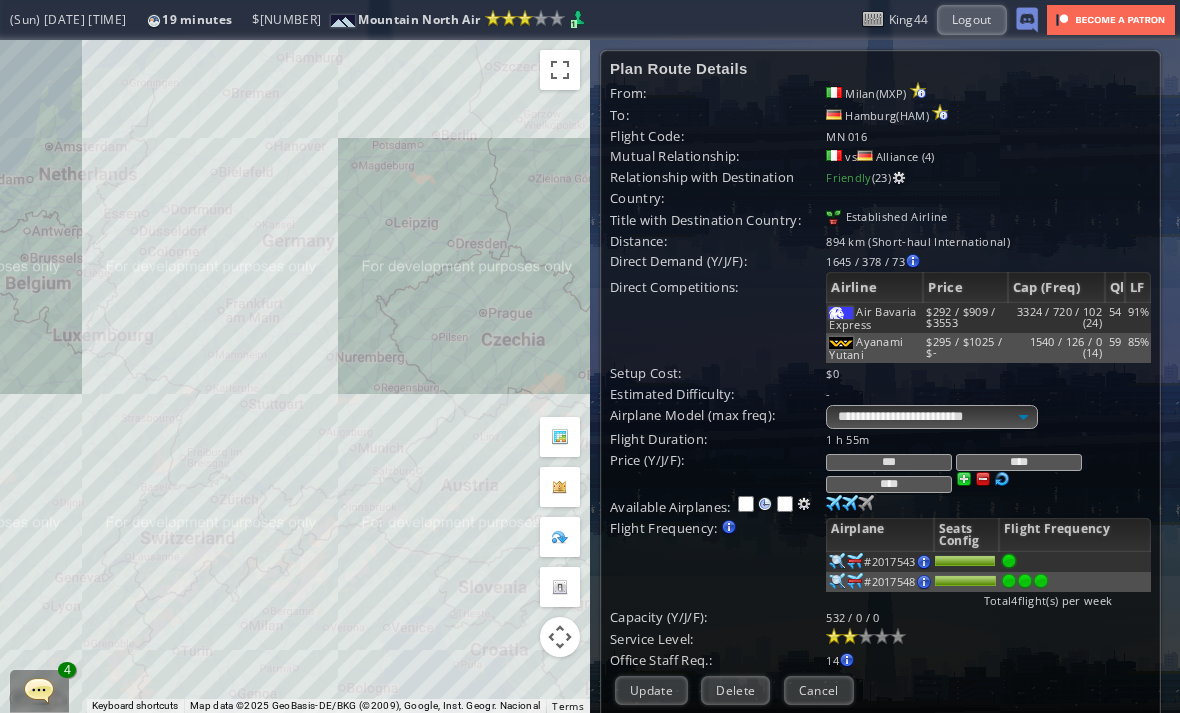 click on "Cancel" at bounding box center (819, 690) 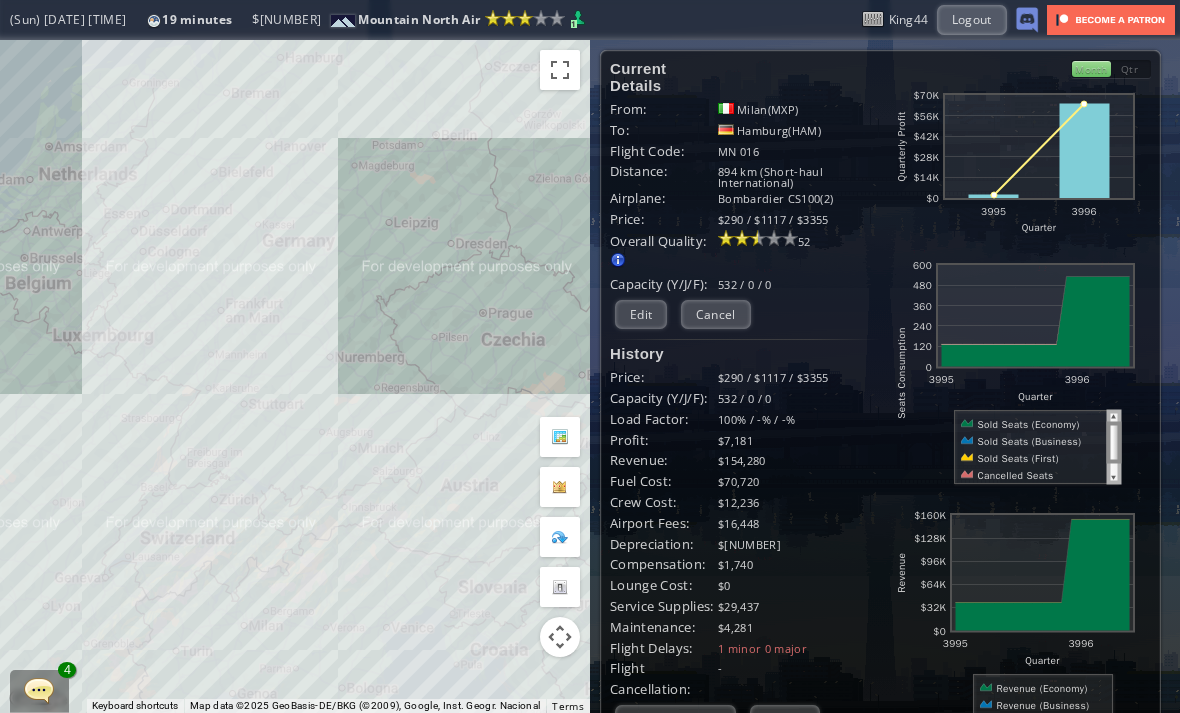 click on "Edit" at bounding box center (641, 314) 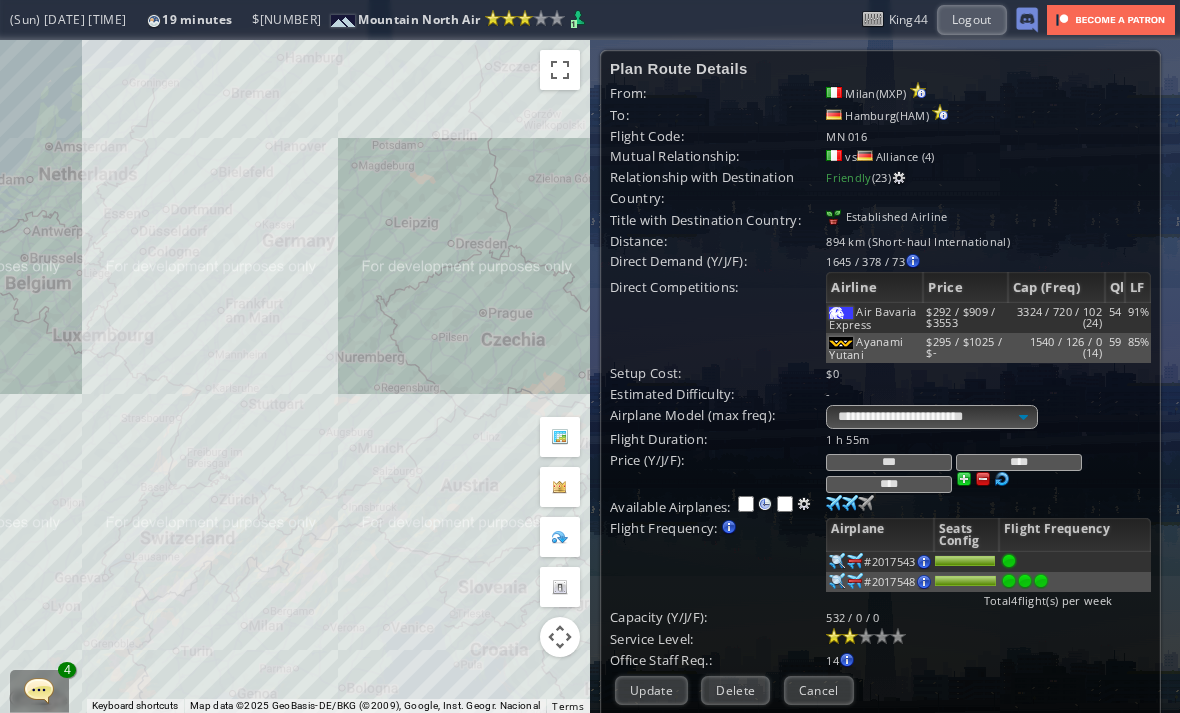 click on "Cancel" at bounding box center (819, 690) 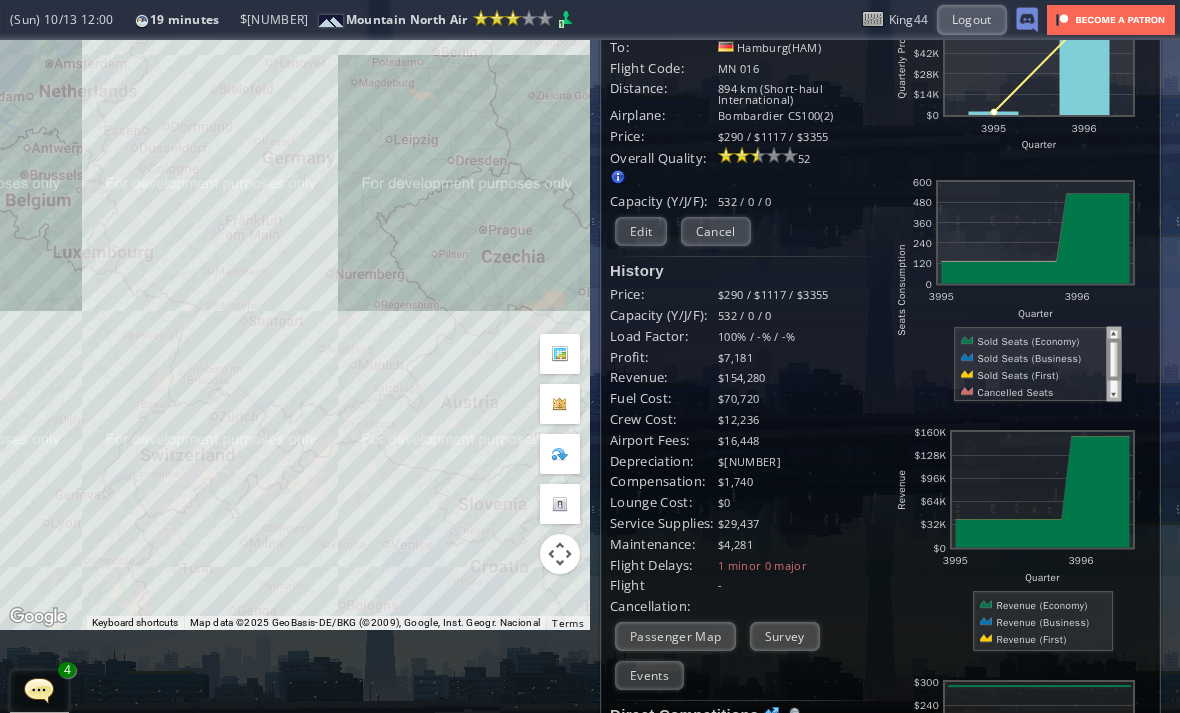 scroll, scrollTop: 101, scrollLeft: 0, axis: vertical 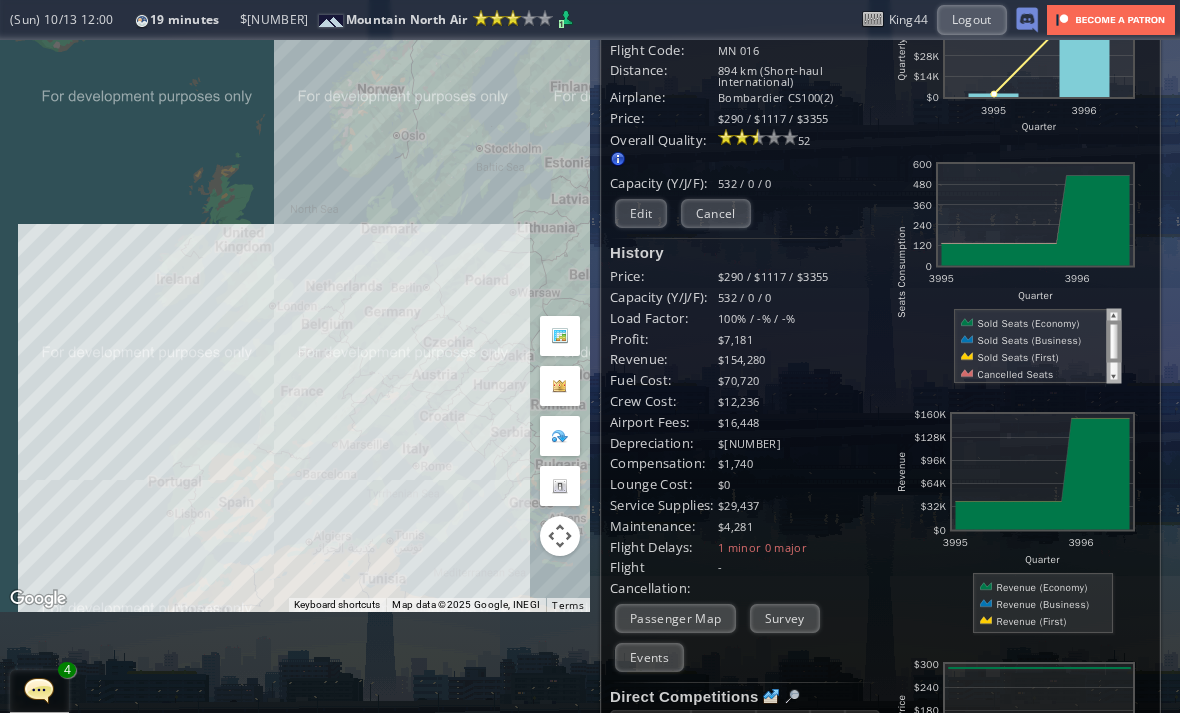 click on "Passenger Map" at bounding box center [675, 618] 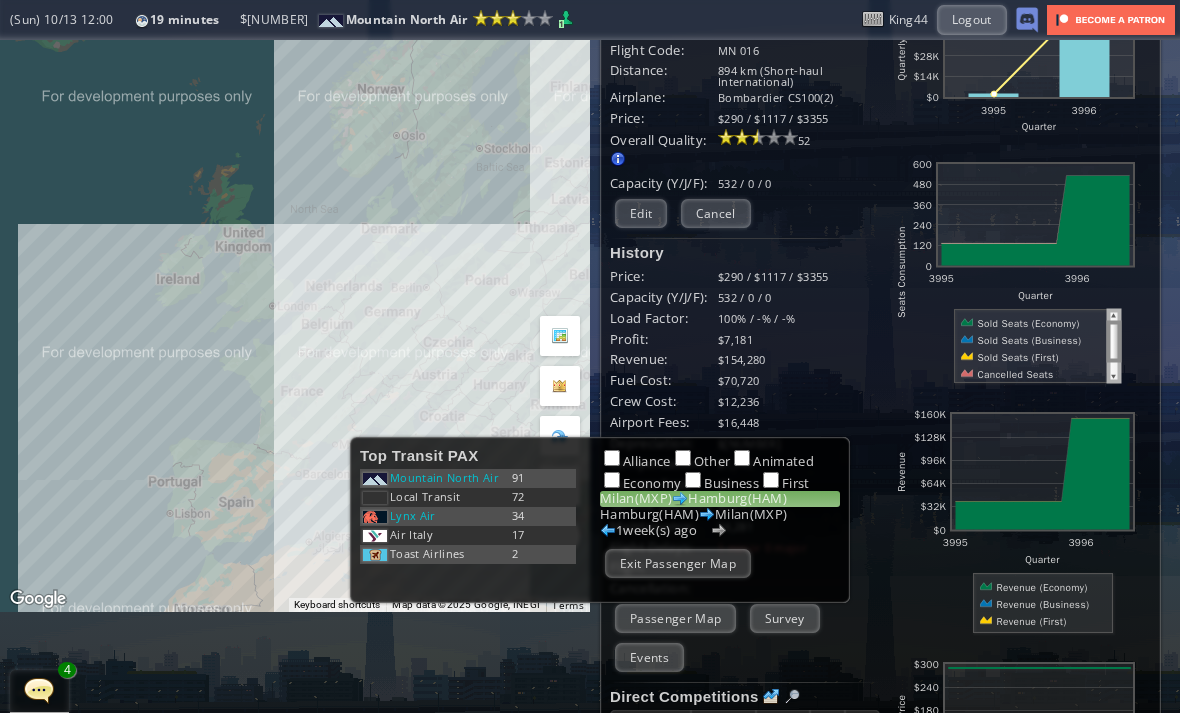 click at bounding box center [608, 531] 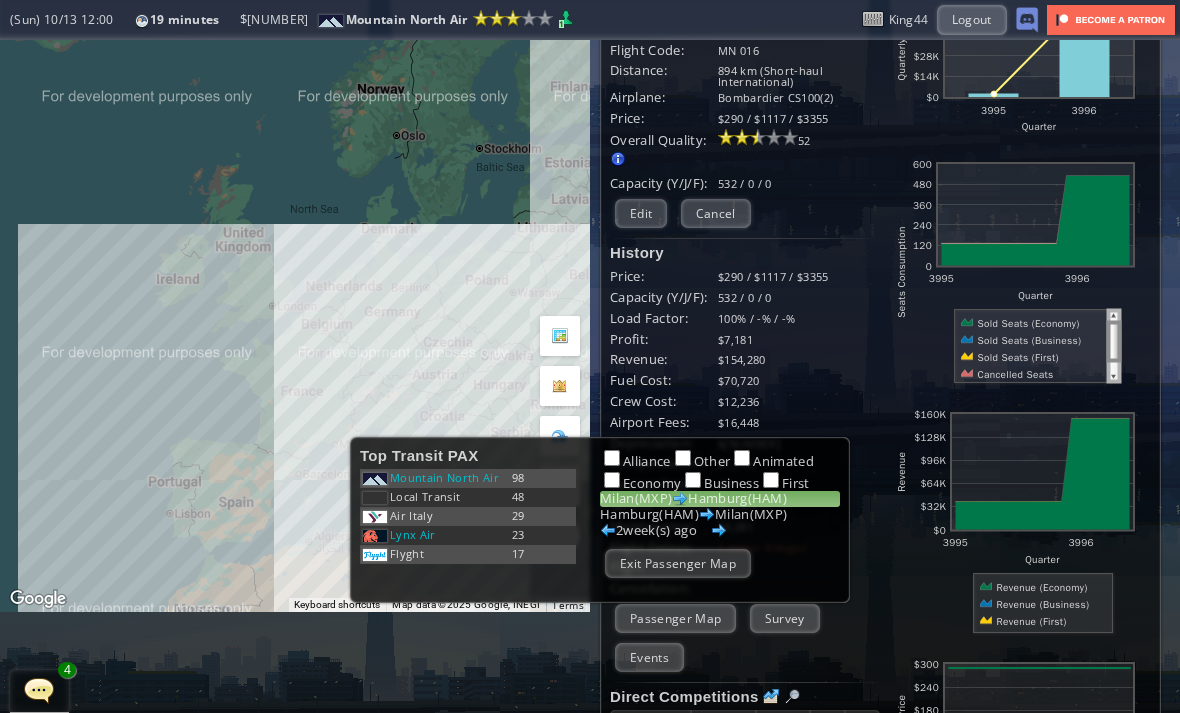 click at bounding box center (608, 531) 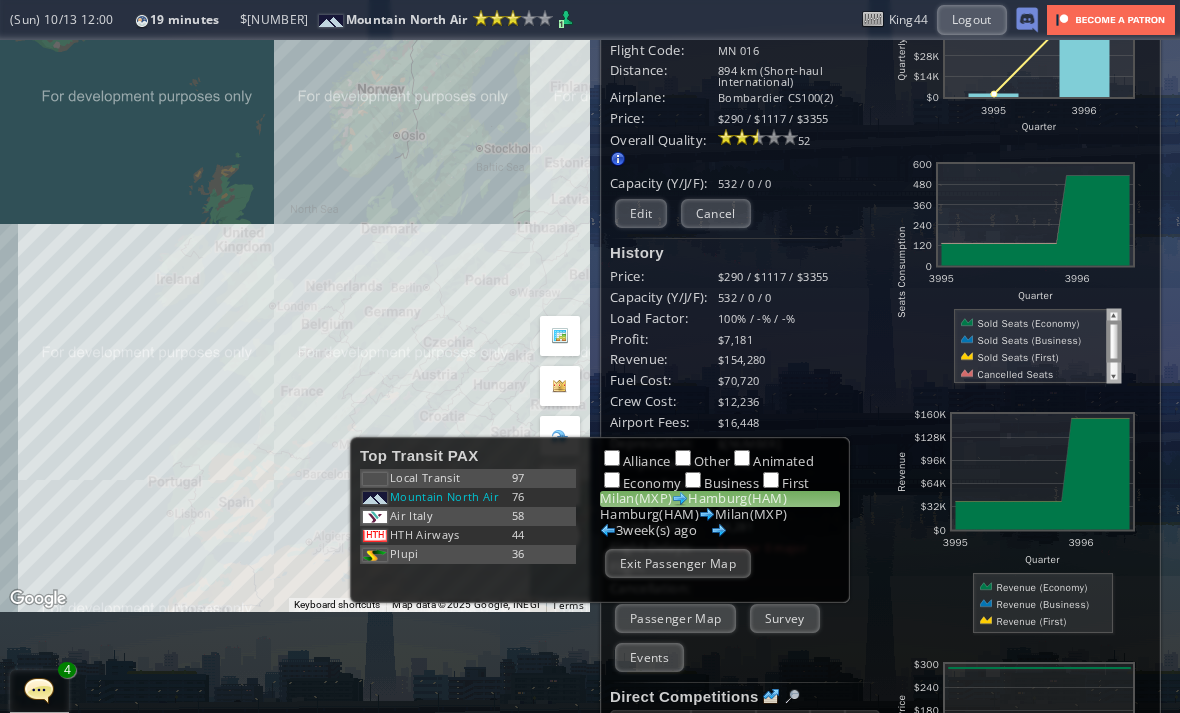 click at bounding box center (680, 499) 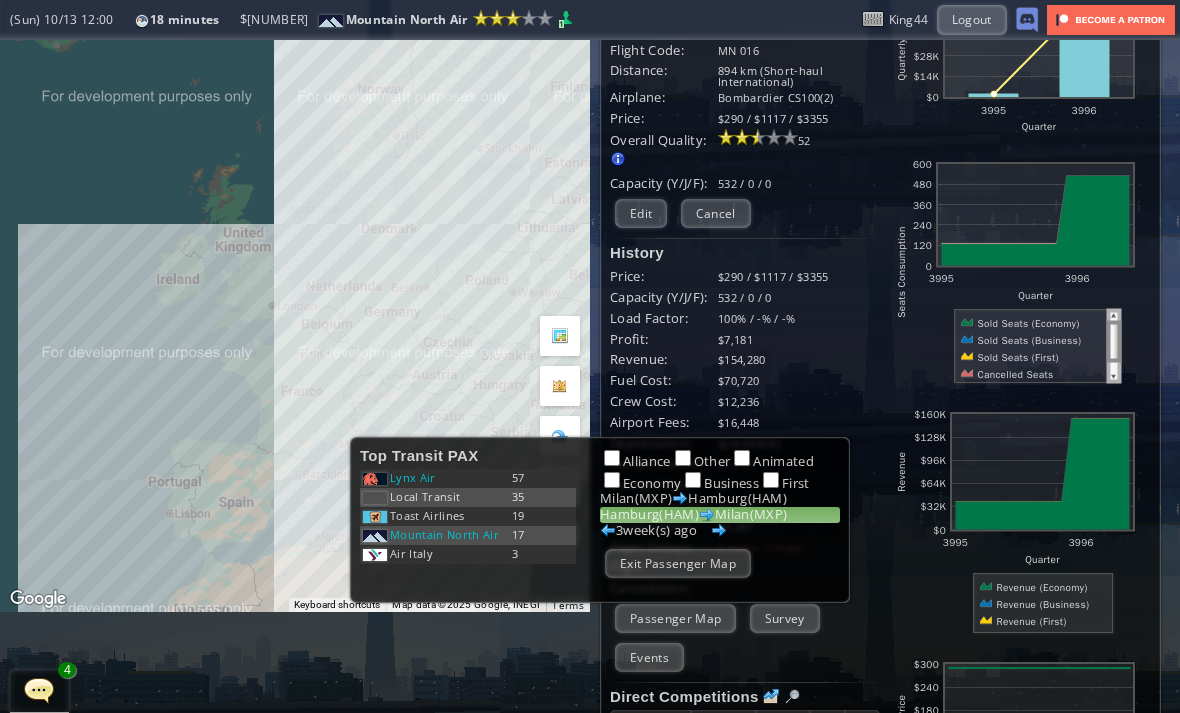 click at bounding box center (707, 515) 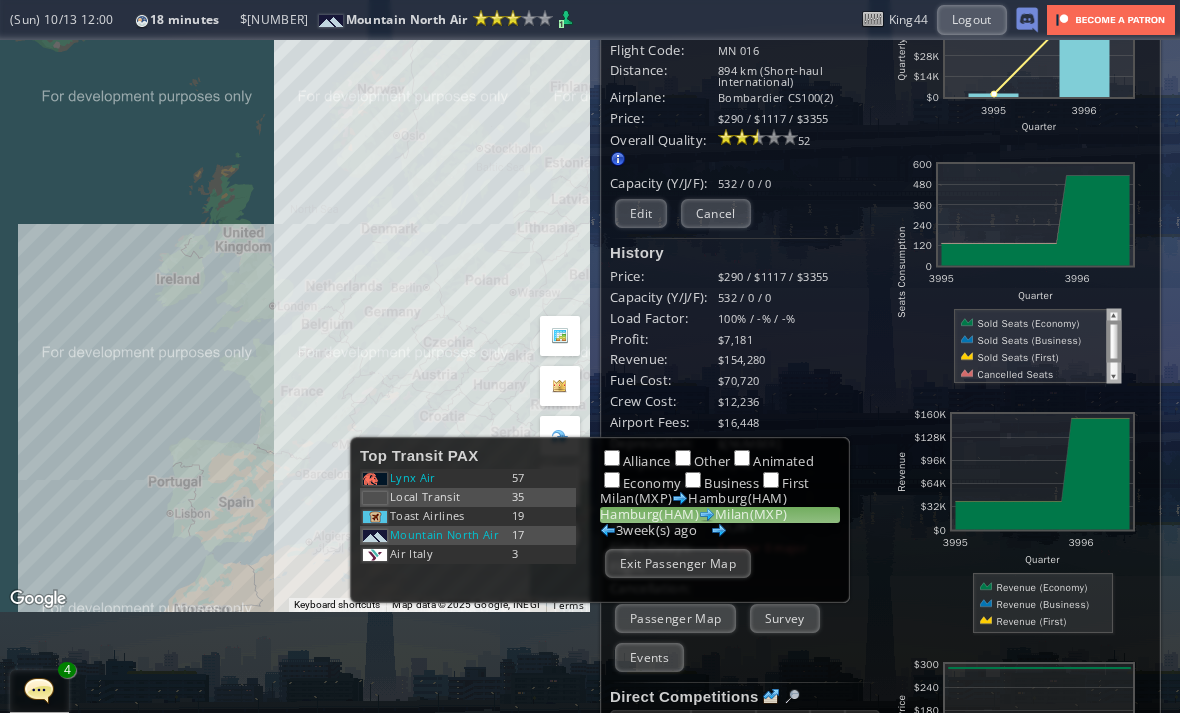 click at bounding box center [719, 531] 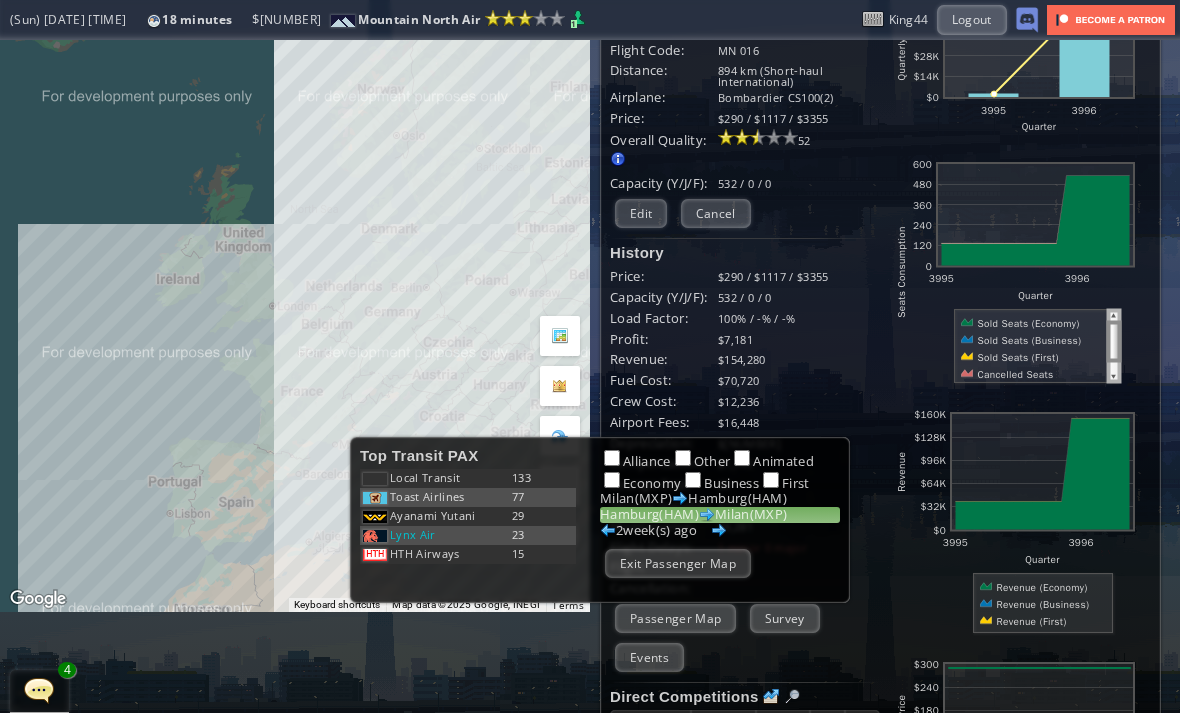 click at bounding box center (719, 531) 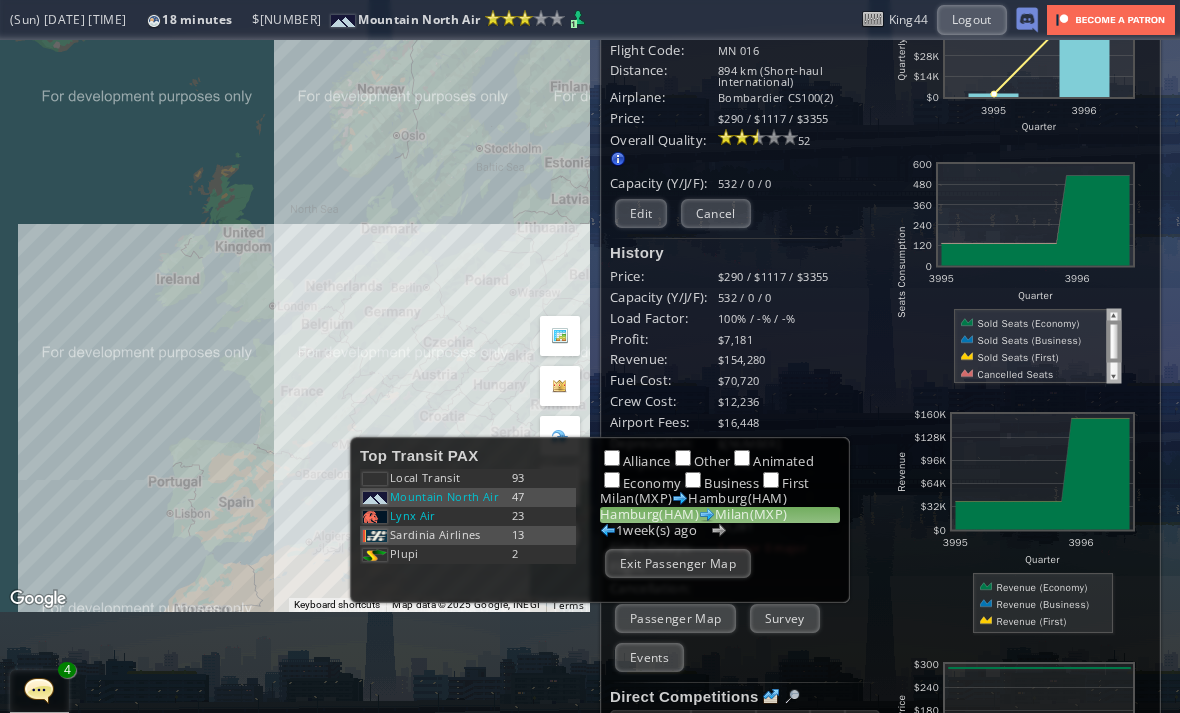 click on "Exit Passenger Map" at bounding box center (678, 563) 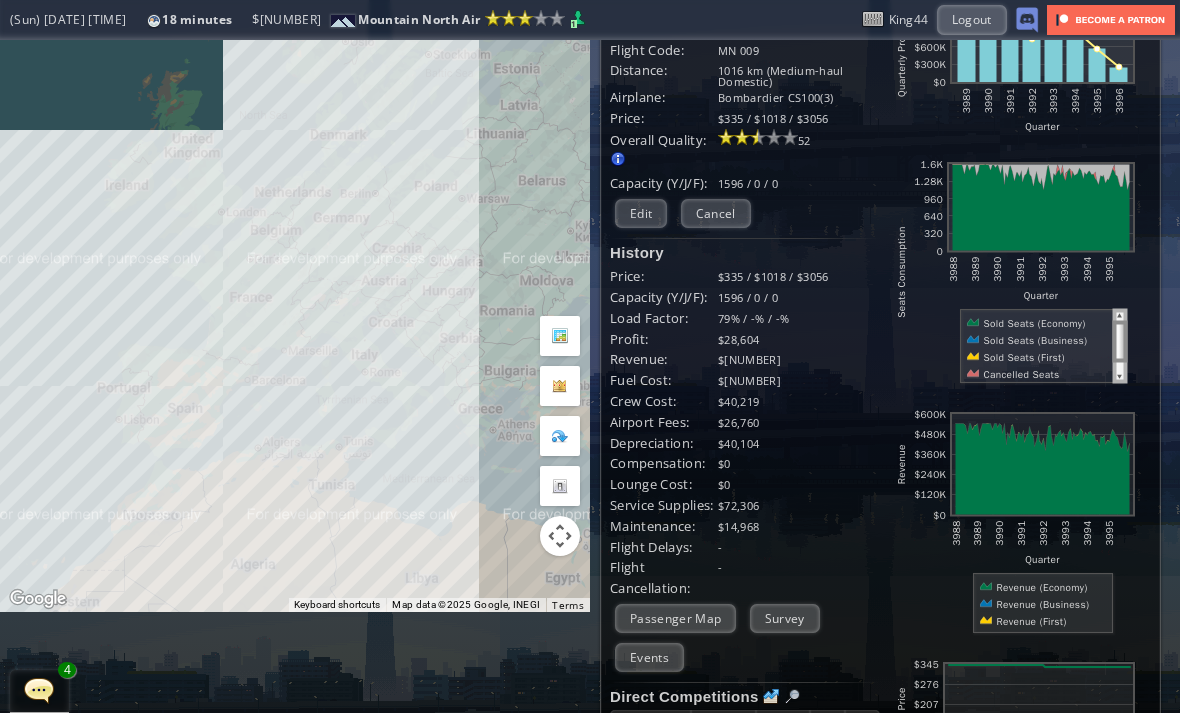click at bounding box center (38, 599) 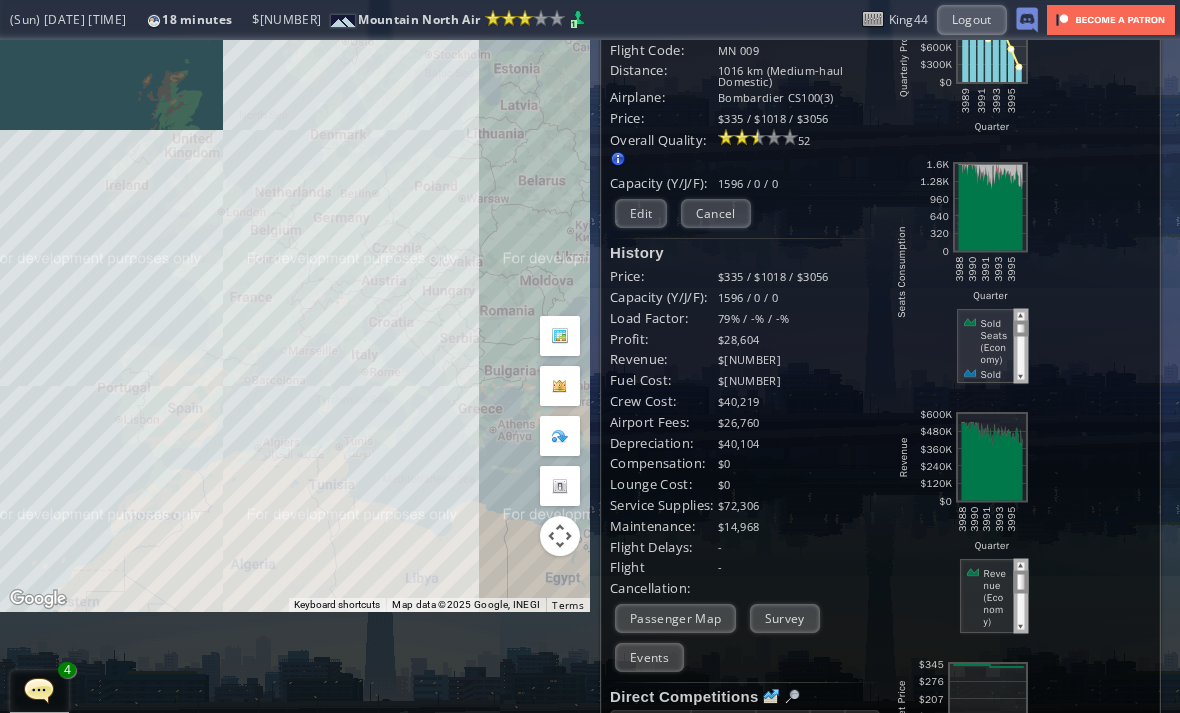 click at bounding box center [39, 690] 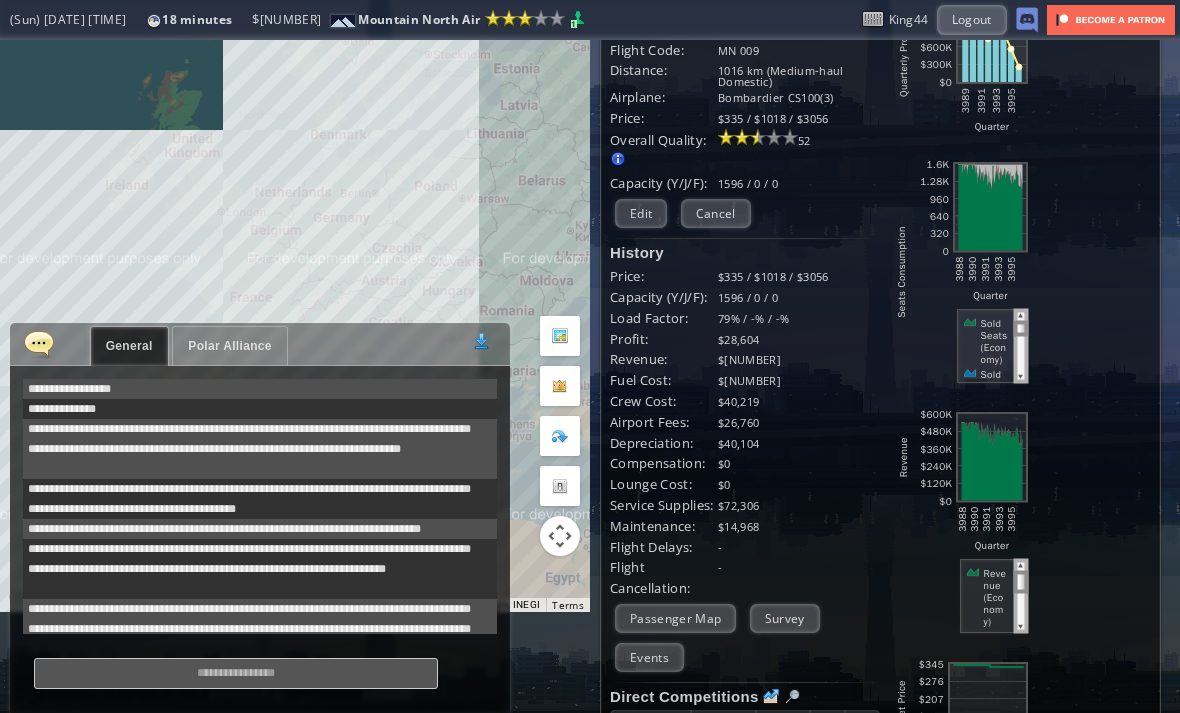 scroll, scrollTop: 638, scrollLeft: 0, axis: vertical 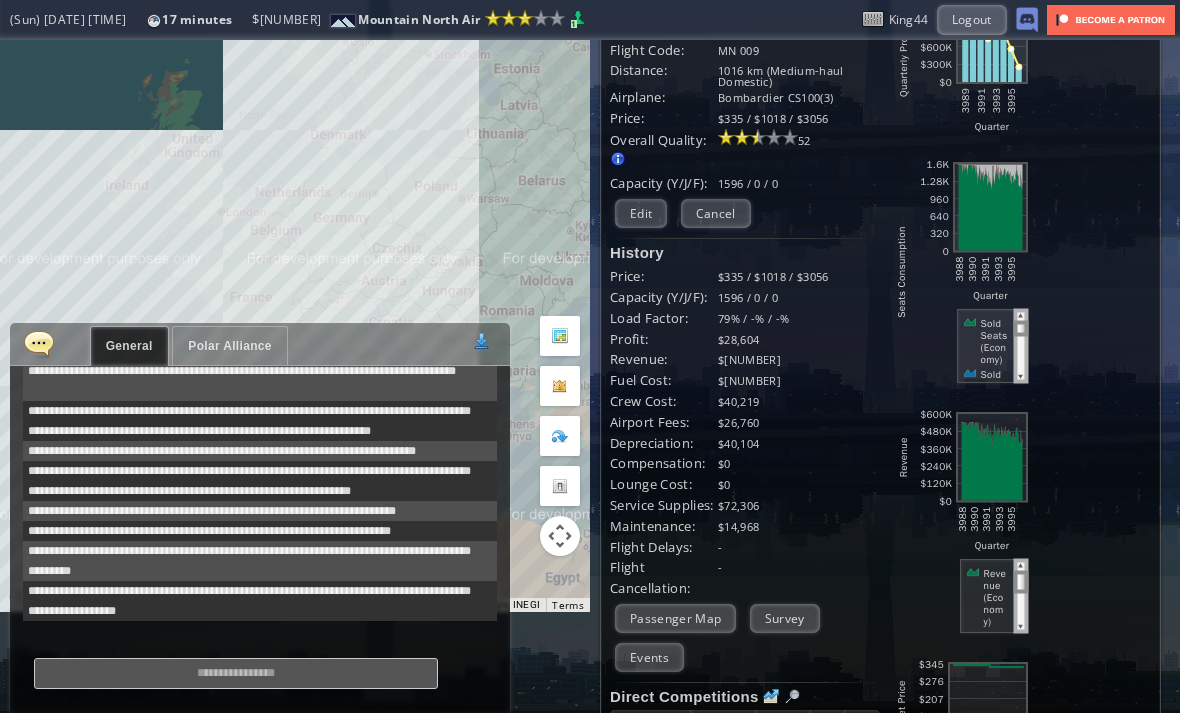 click on "Polar Alliance" at bounding box center [229, 346] 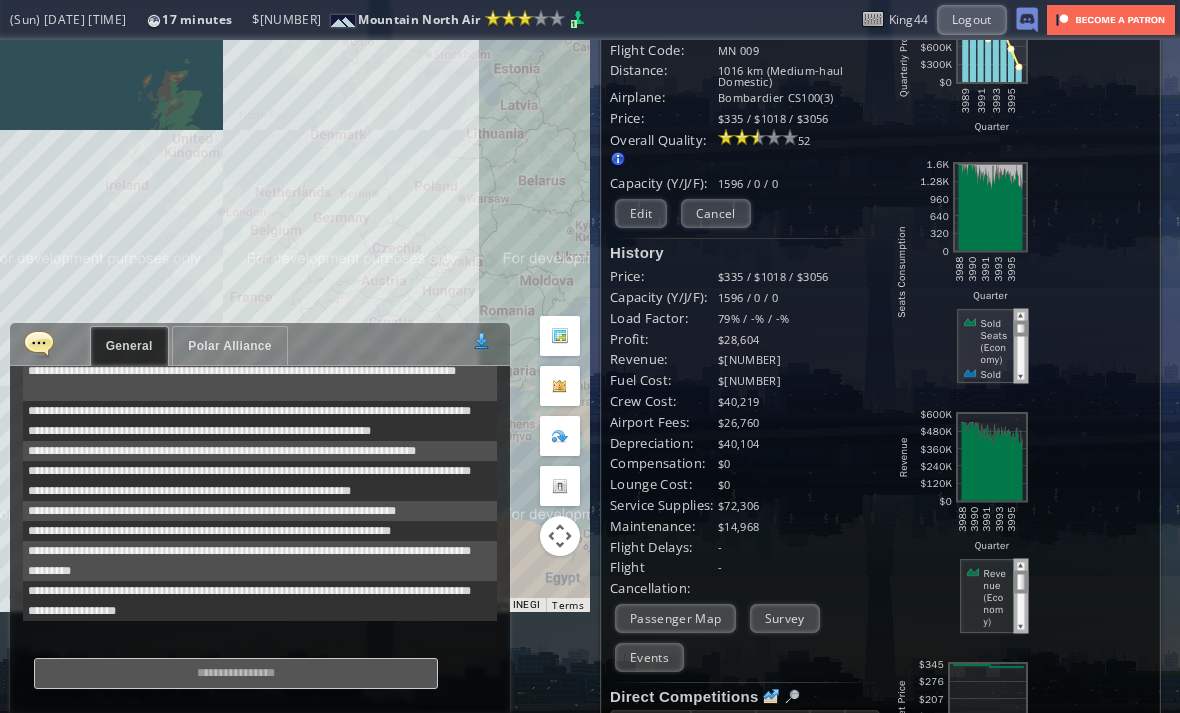 scroll, scrollTop: 615, scrollLeft: 0, axis: vertical 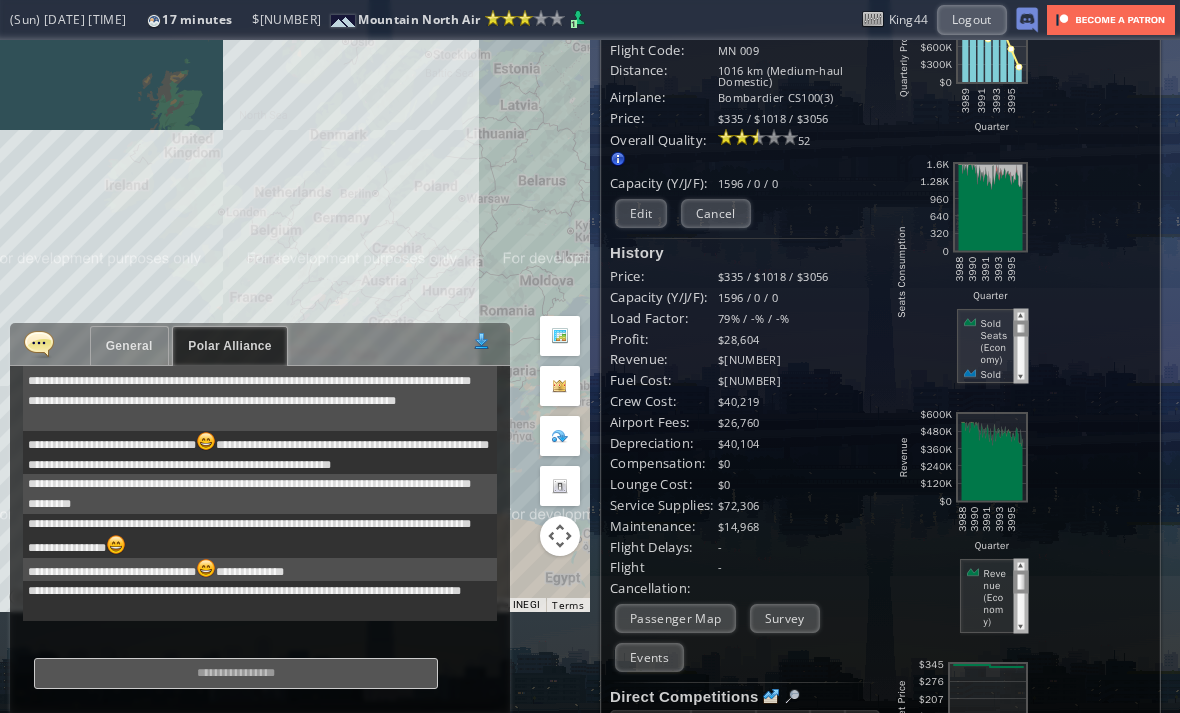 click at bounding box center [39, 343] 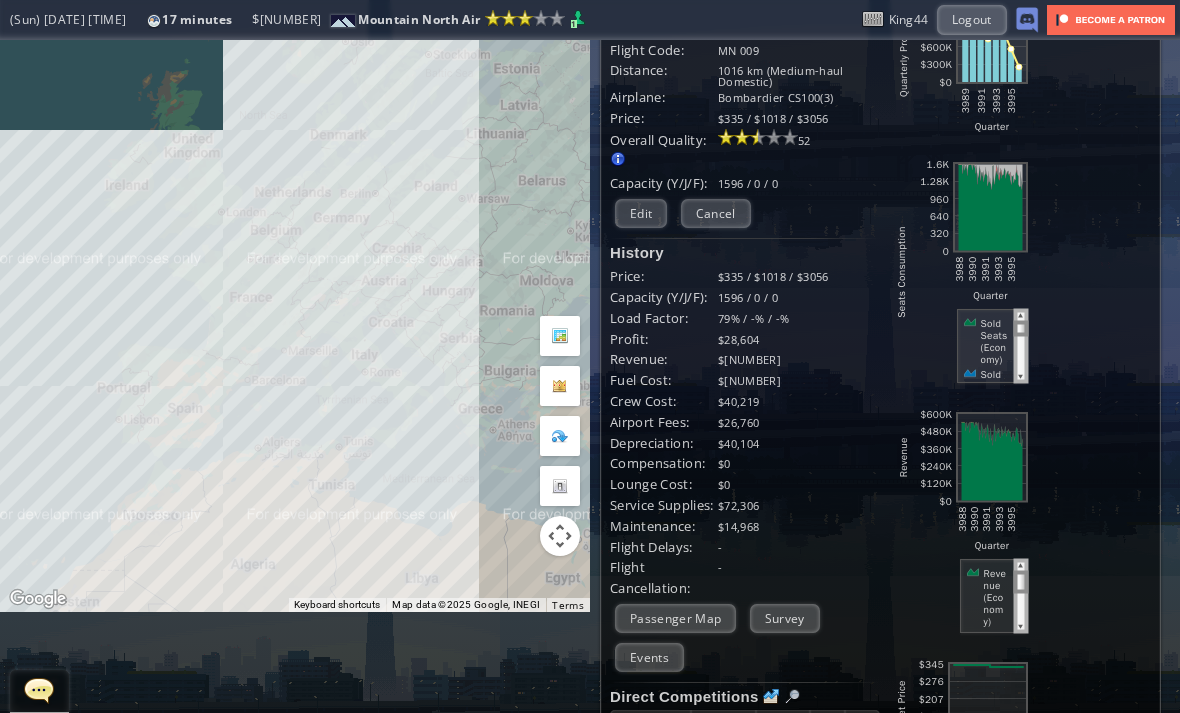 click at bounding box center [560, 386] 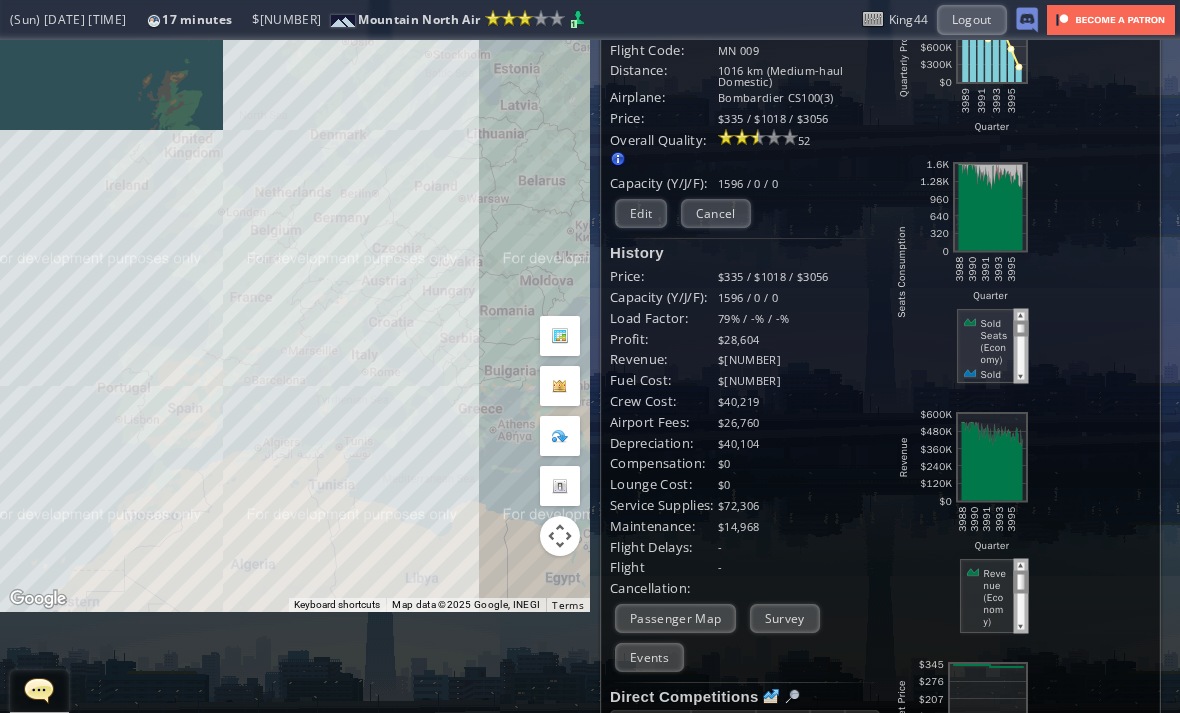 click at bounding box center [560, 386] 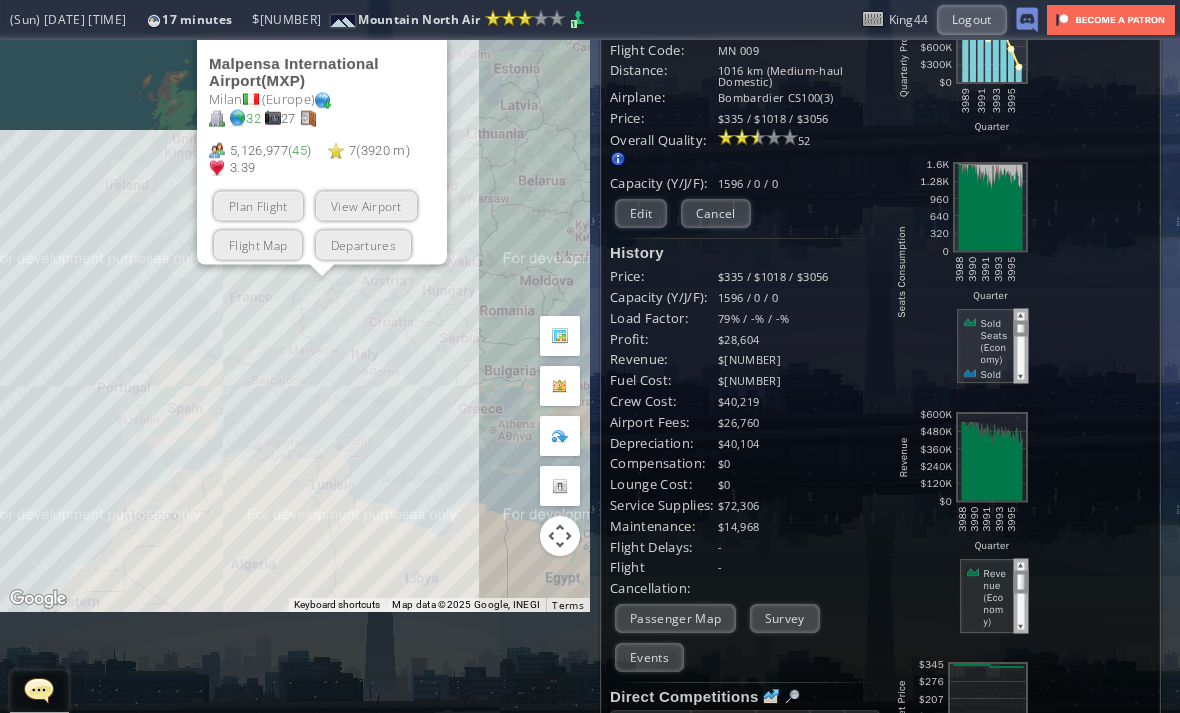 click on "View Airport" at bounding box center [366, 205] 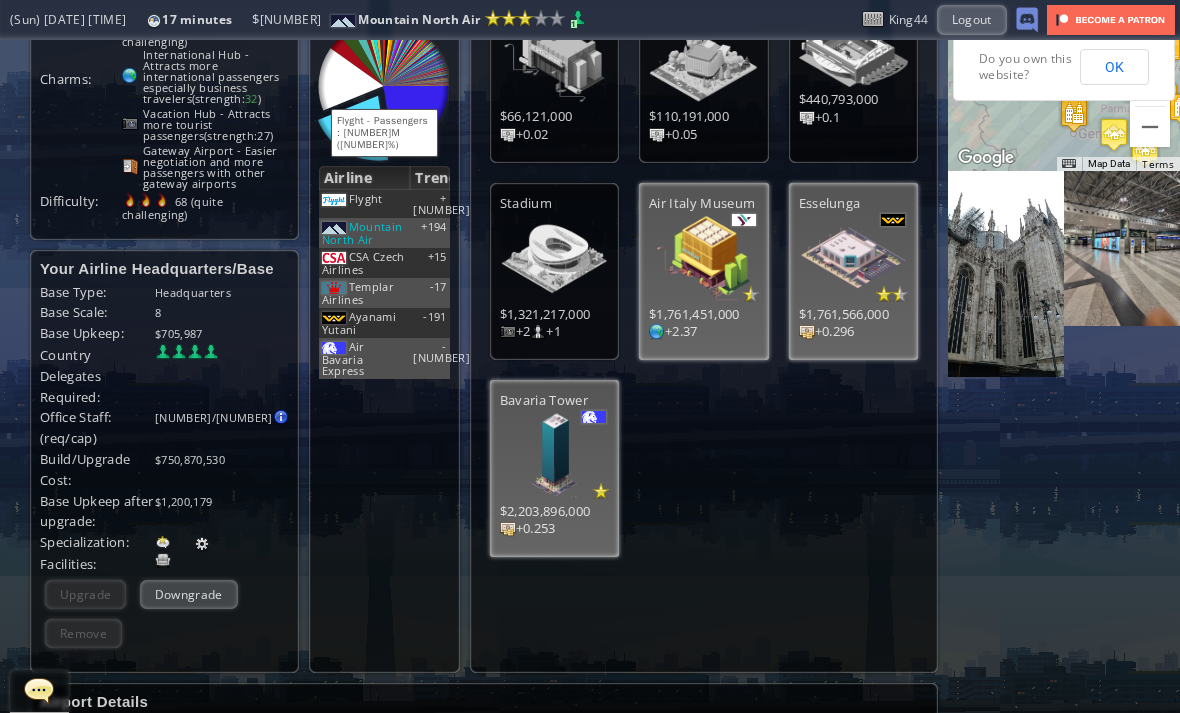 click at bounding box center [417, 86] 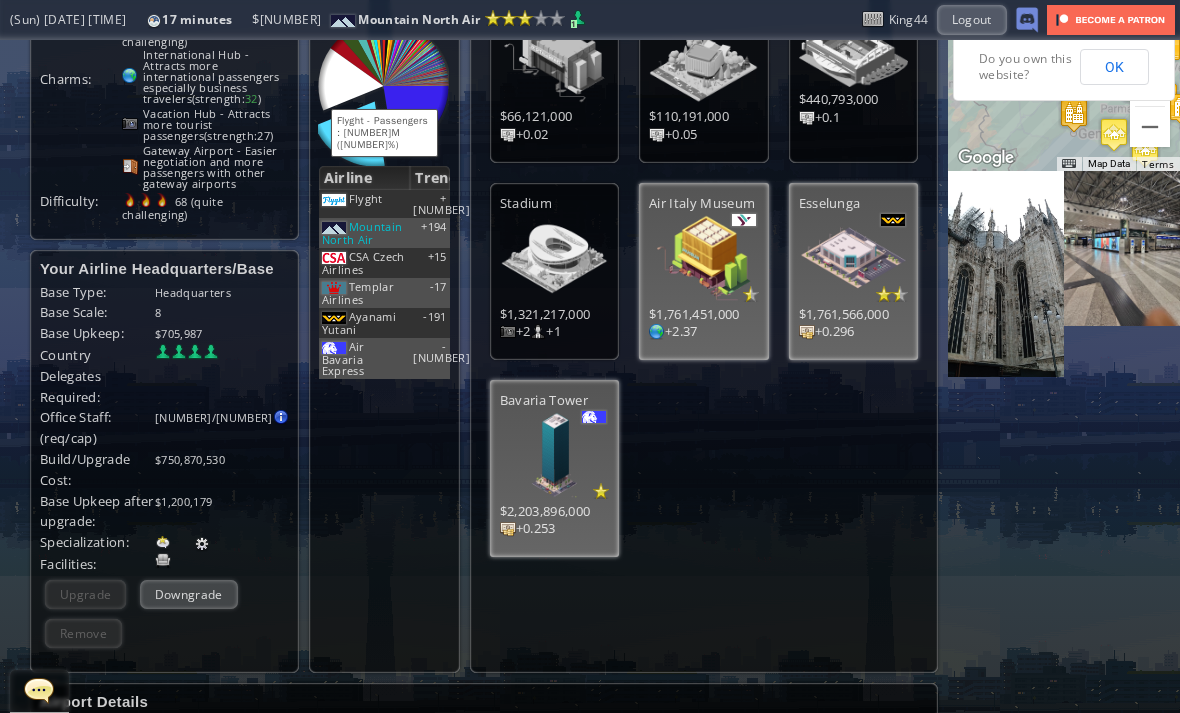 click at bounding box center (351, 134) 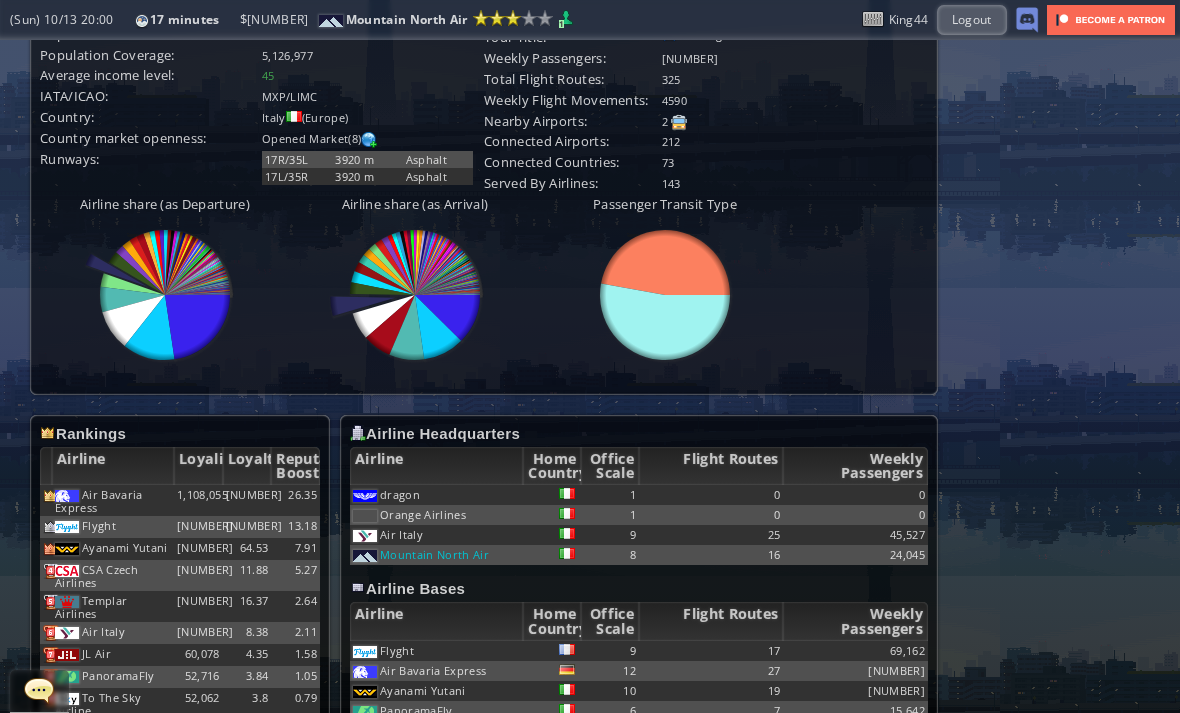 scroll, scrollTop: 844, scrollLeft: 0, axis: vertical 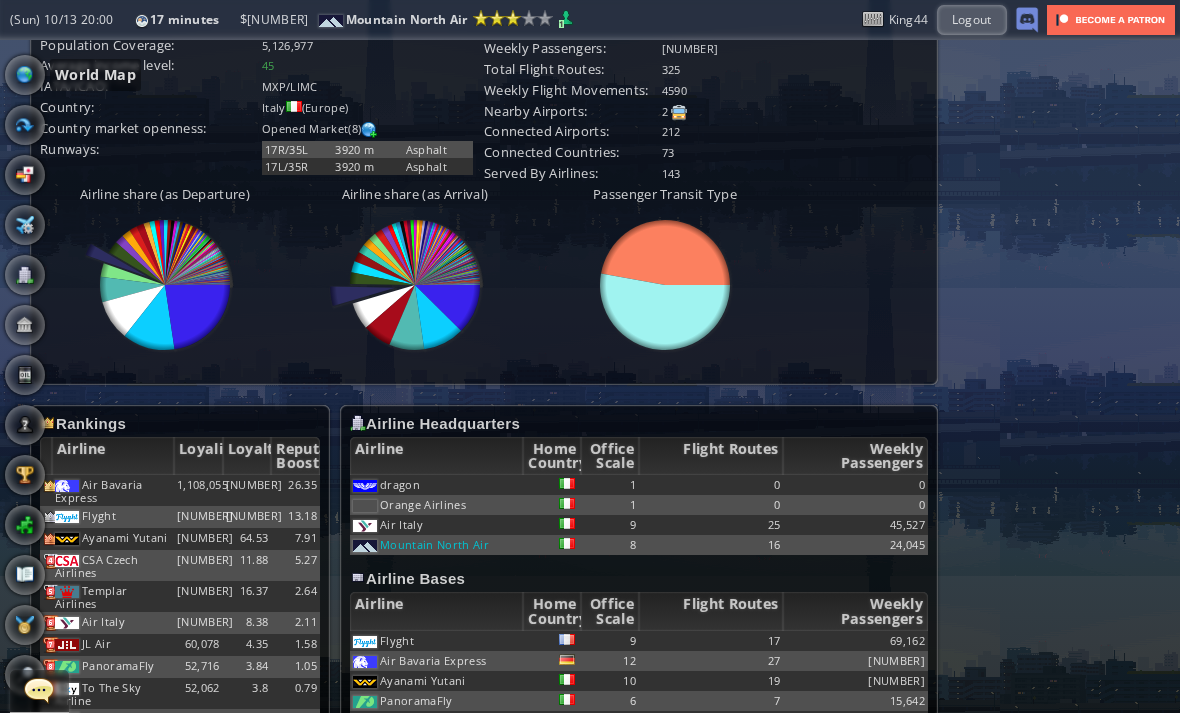 click at bounding box center [25, 75] 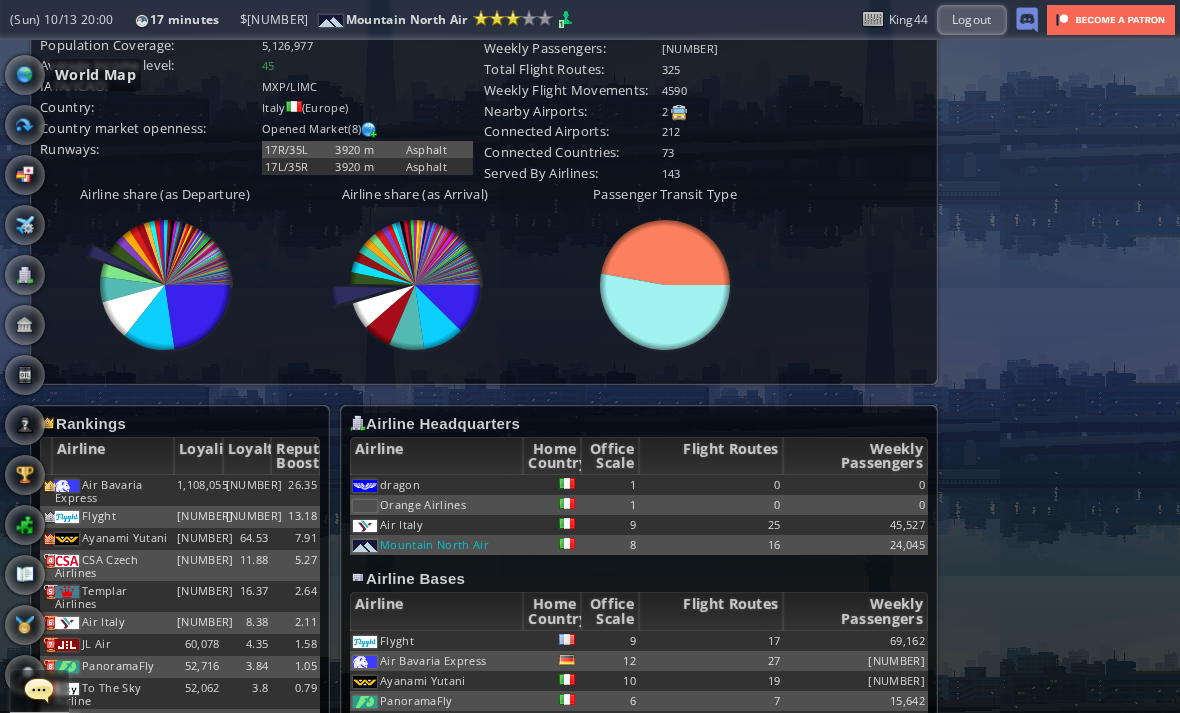 scroll, scrollTop: 250, scrollLeft: 0, axis: vertical 